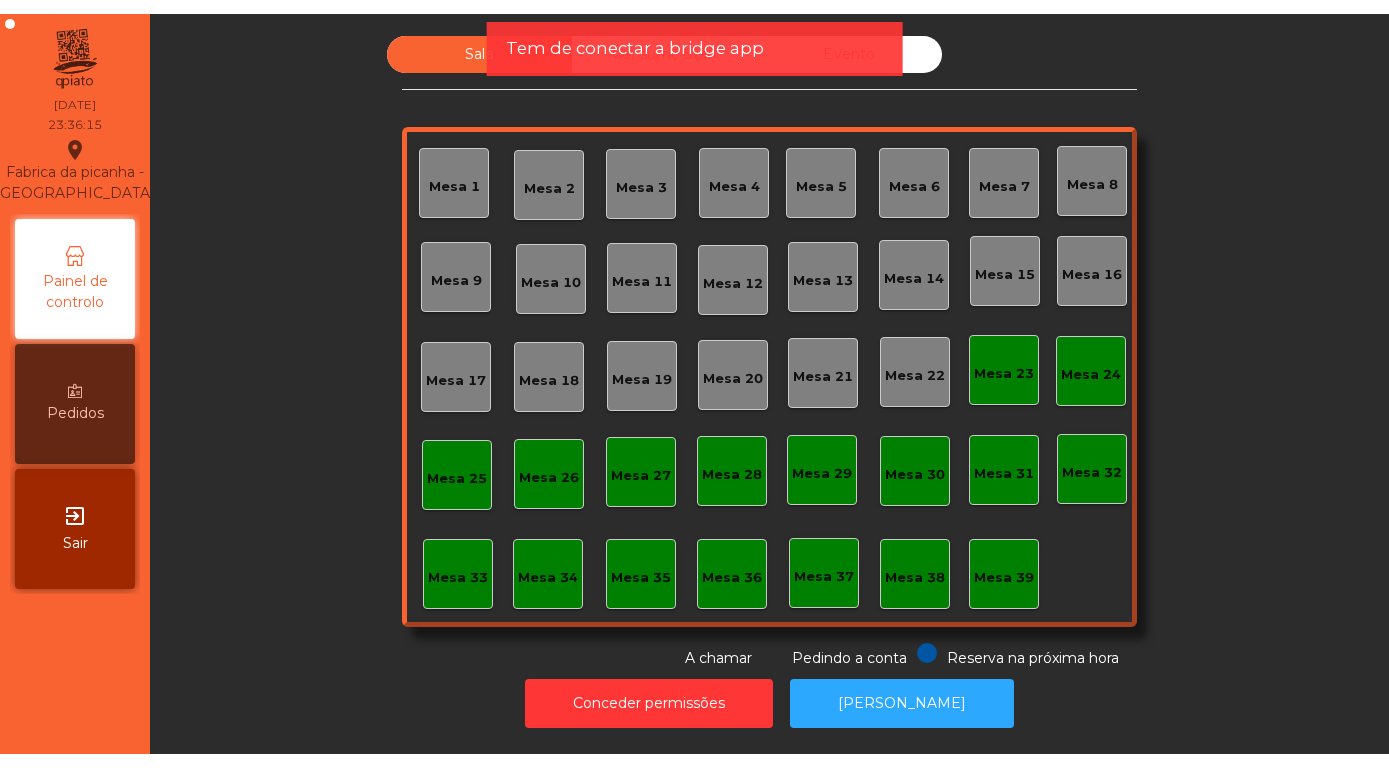 scroll, scrollTop: 0, scrollLeft: 0, axis: both 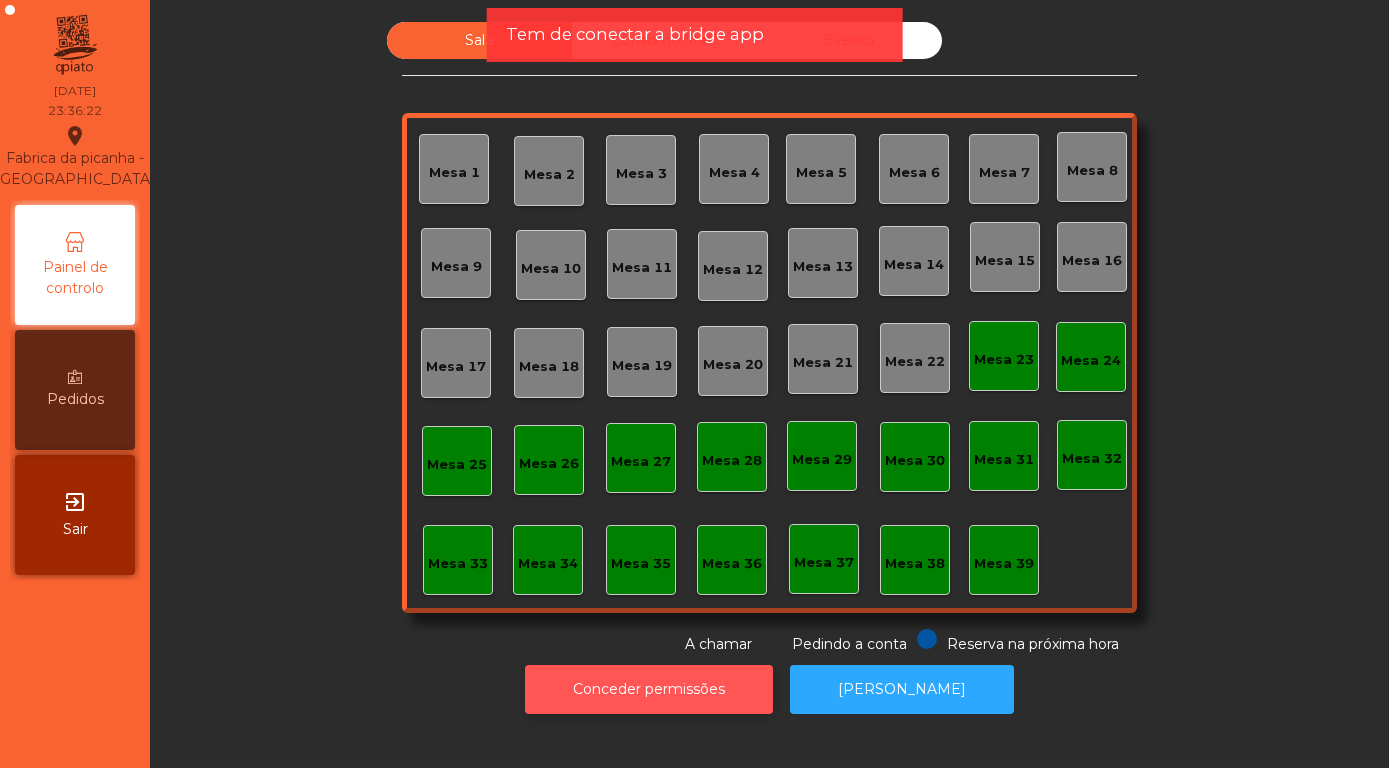 click on "Conceder permissões" 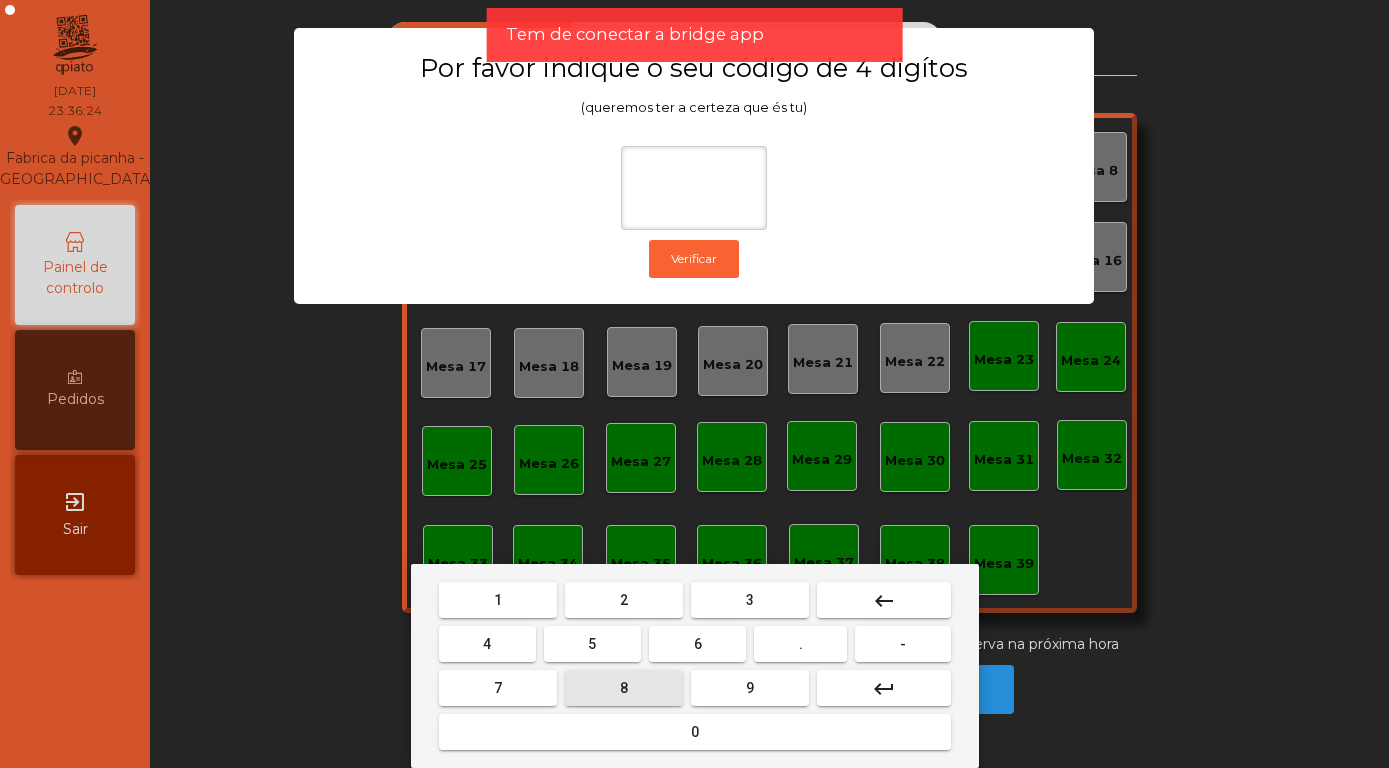 click on "8" at bounding box center [624, 688] 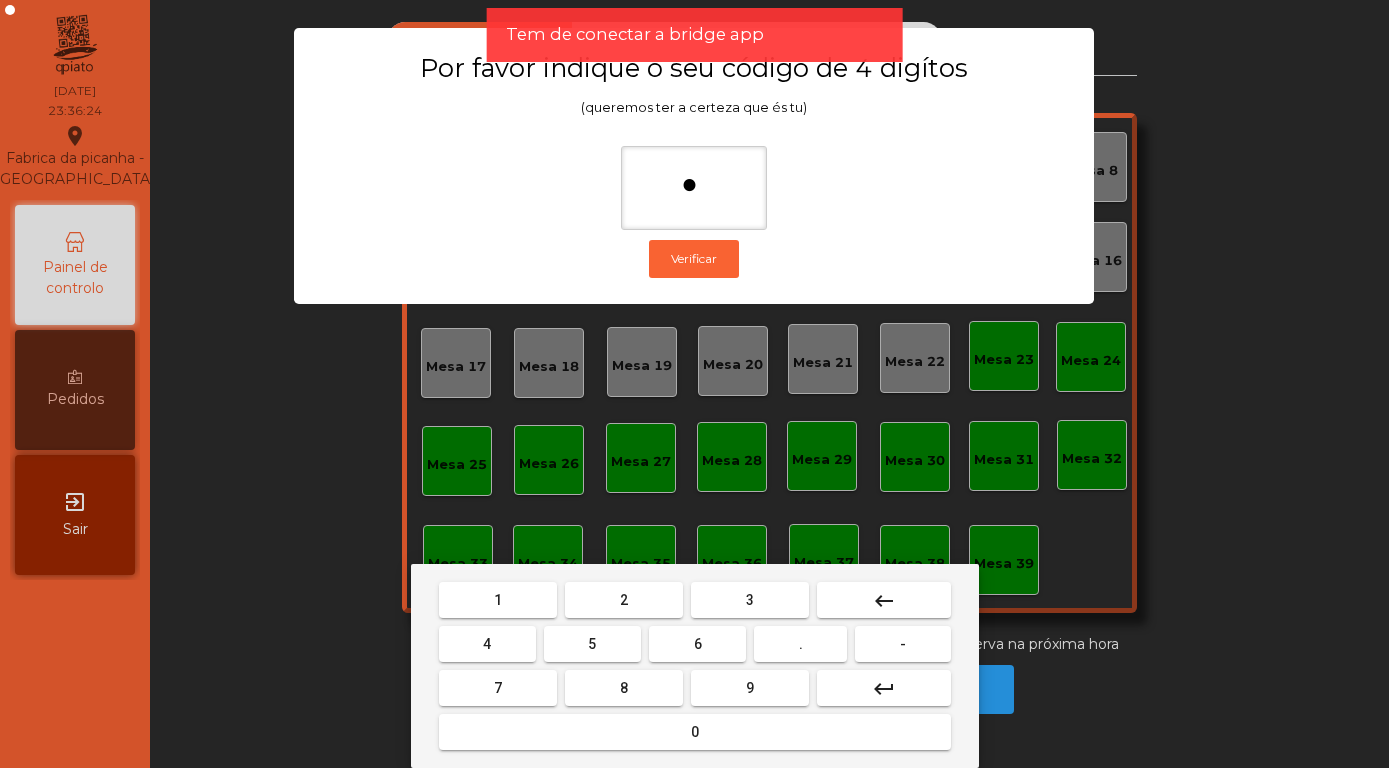 click on "4" at bounding box center (487, 644) 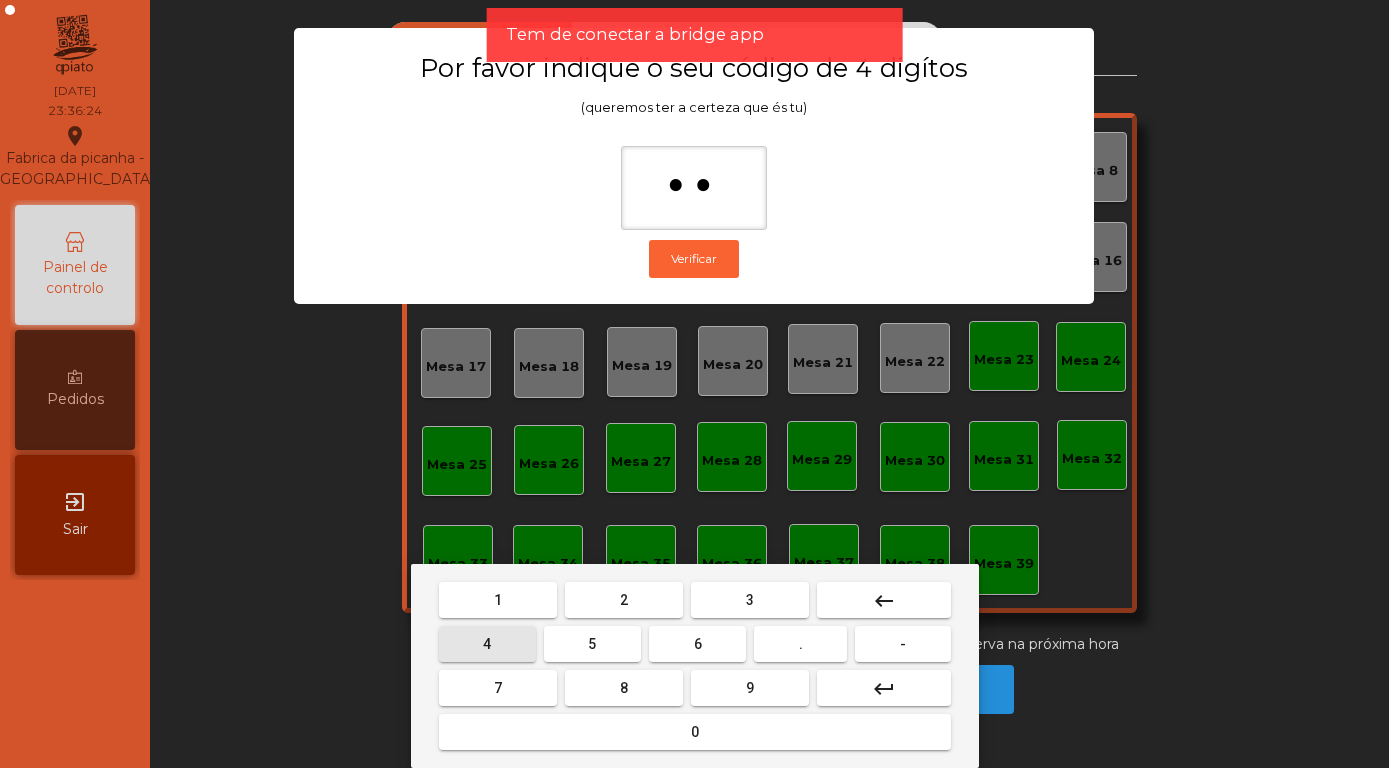 click on "5" at bounding box center (592, 644) 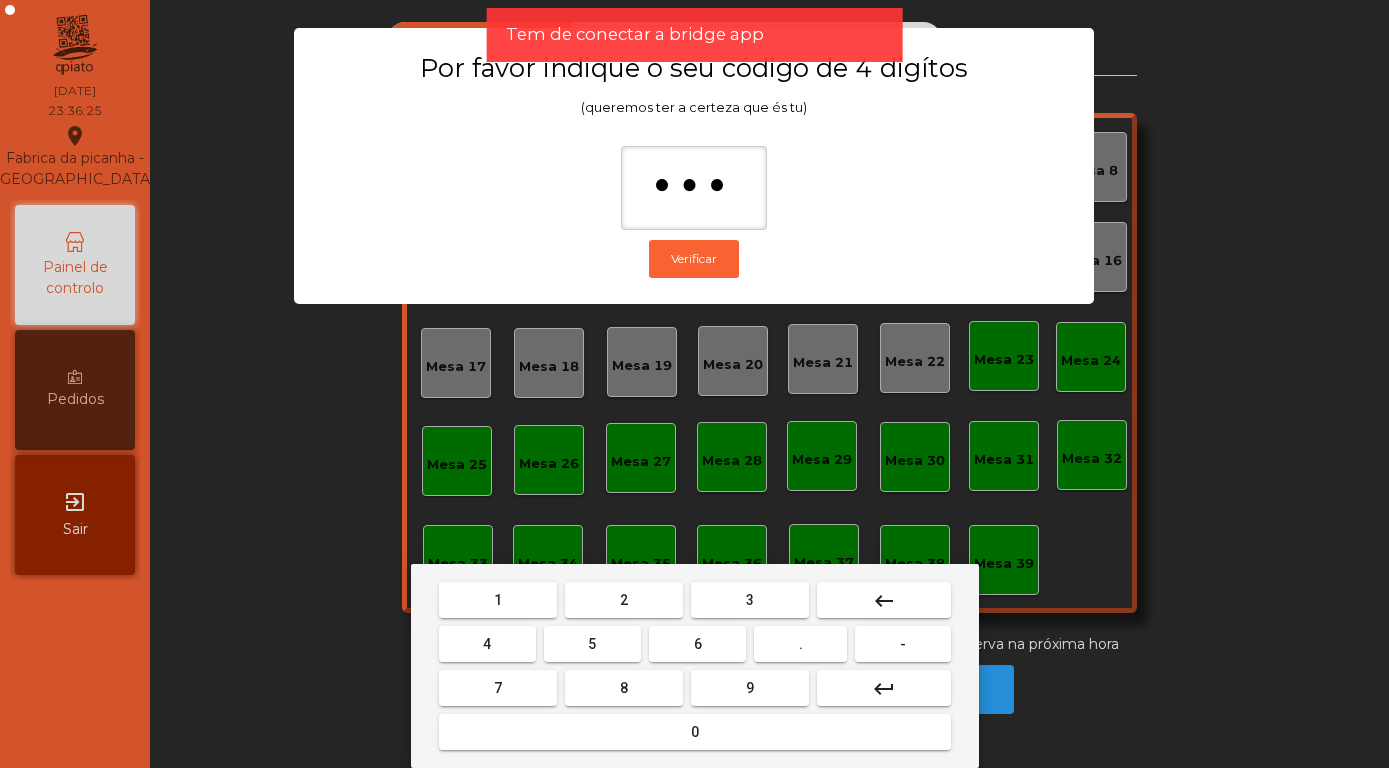 click on "7" at bounding box center (498, 688) 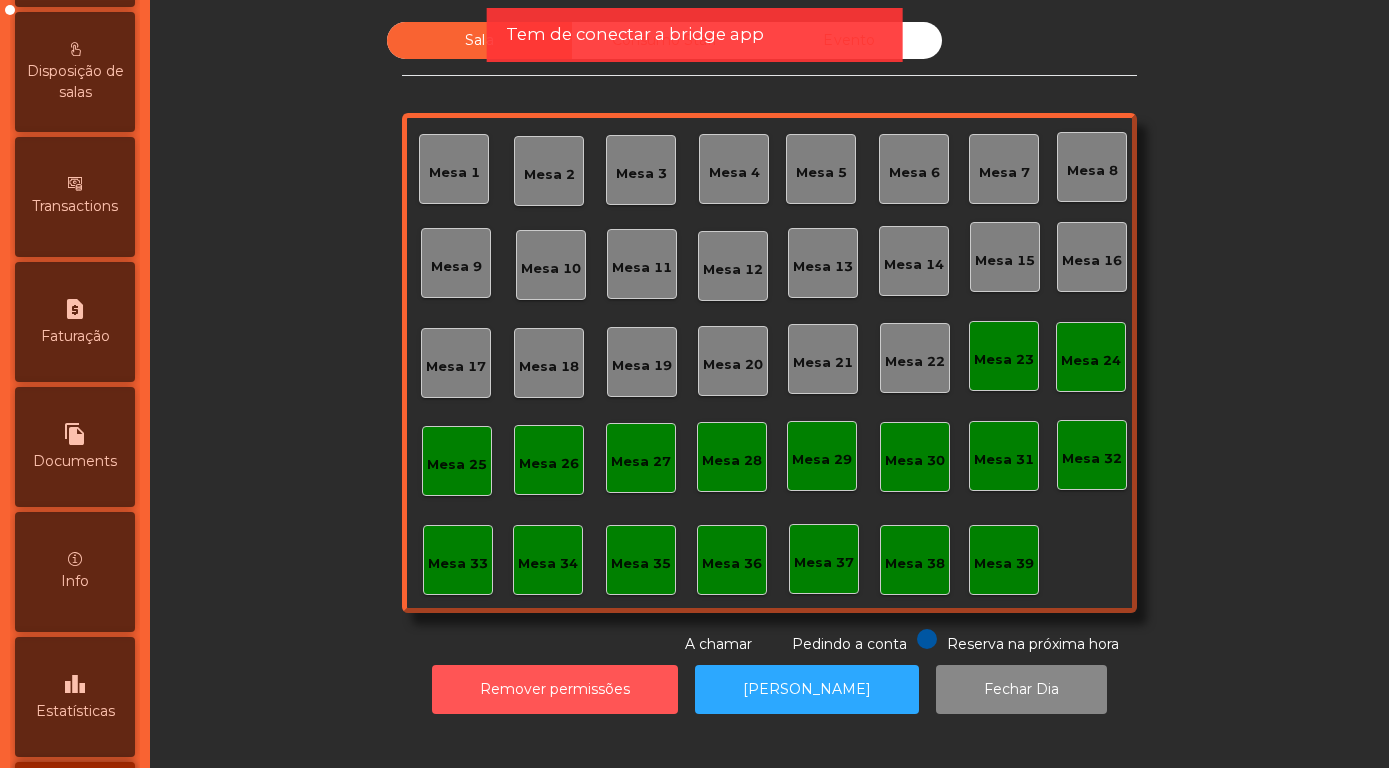 scroll, scrollTop: 948, scrollLeft: 0, axis: vertical 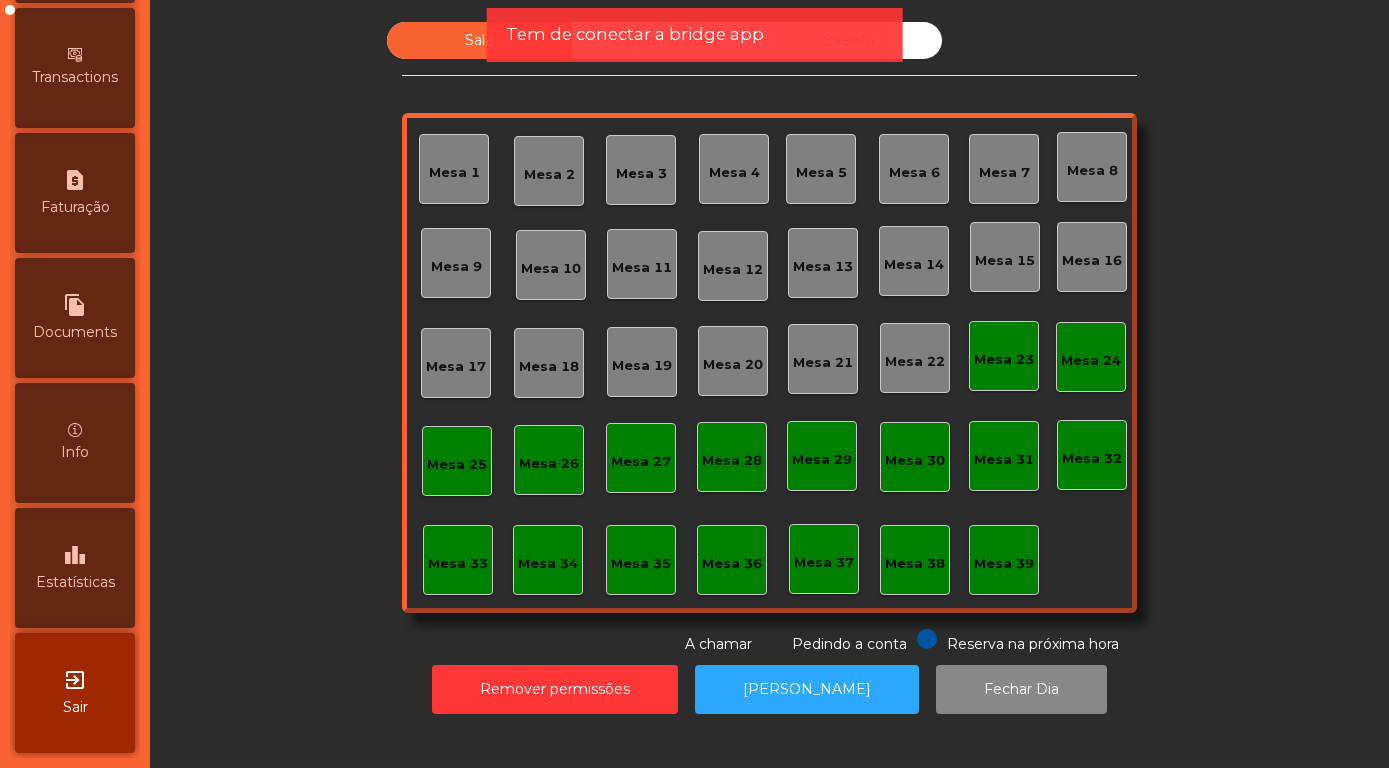 click on "leaderboard" at bounding box center (75, 555) 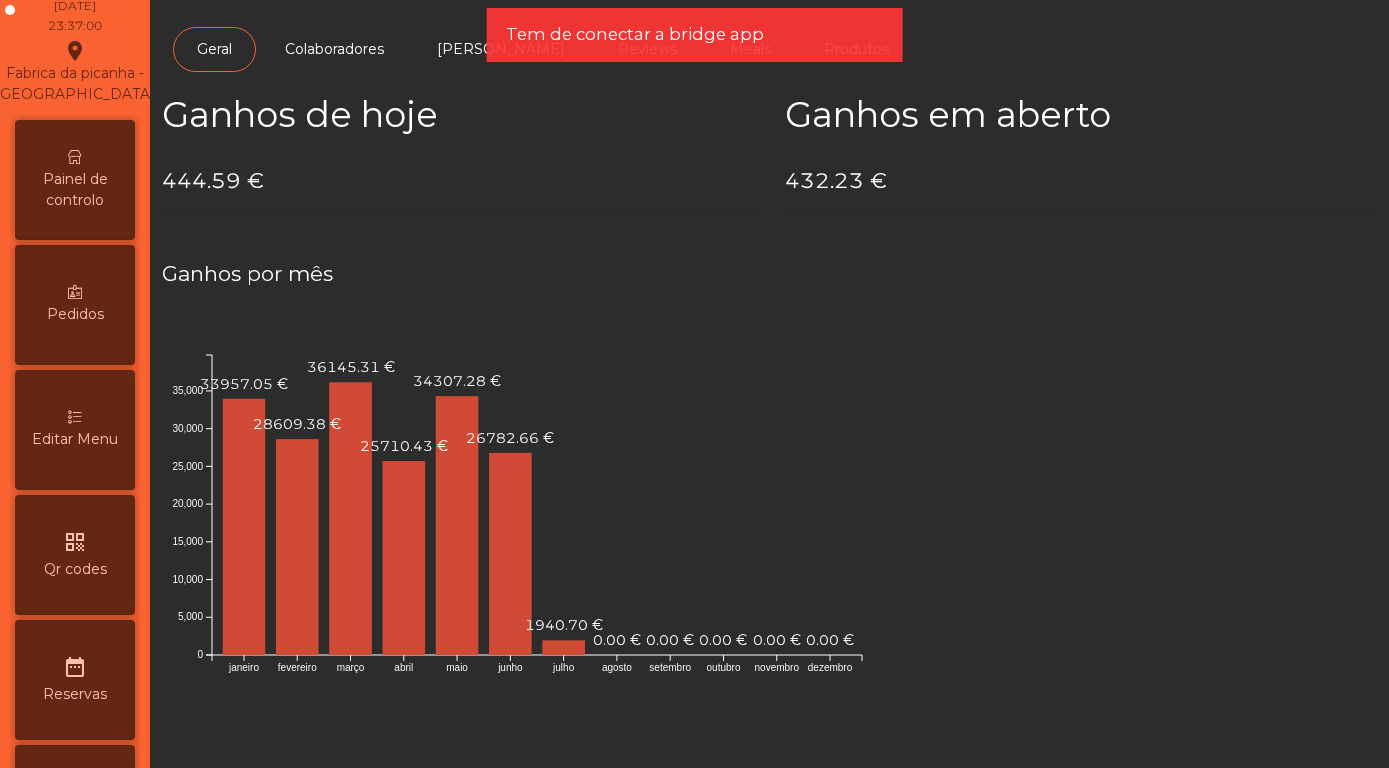 scroll, scrollTop: 0, scrollLeft: 0, axis: both 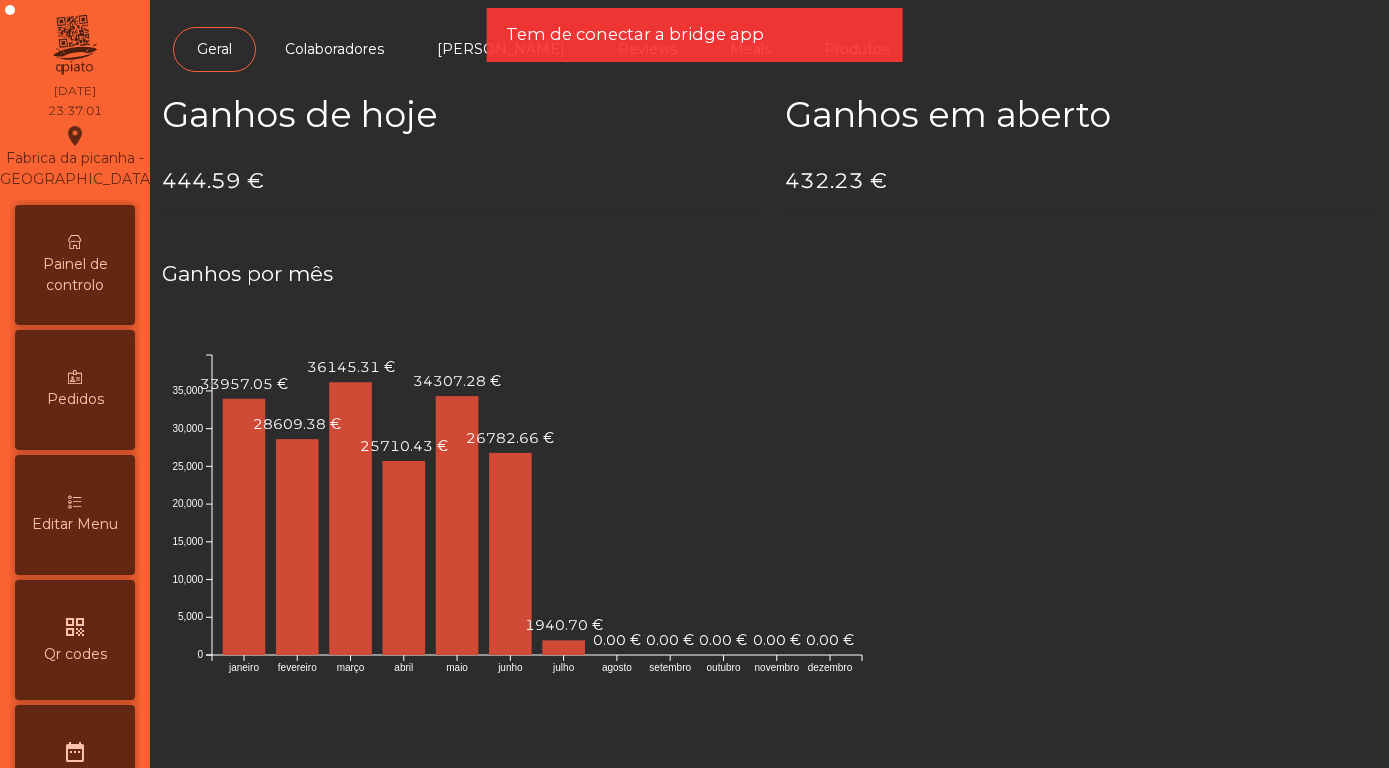 click on "Painel de controlo" at bounding box center [75, 275] 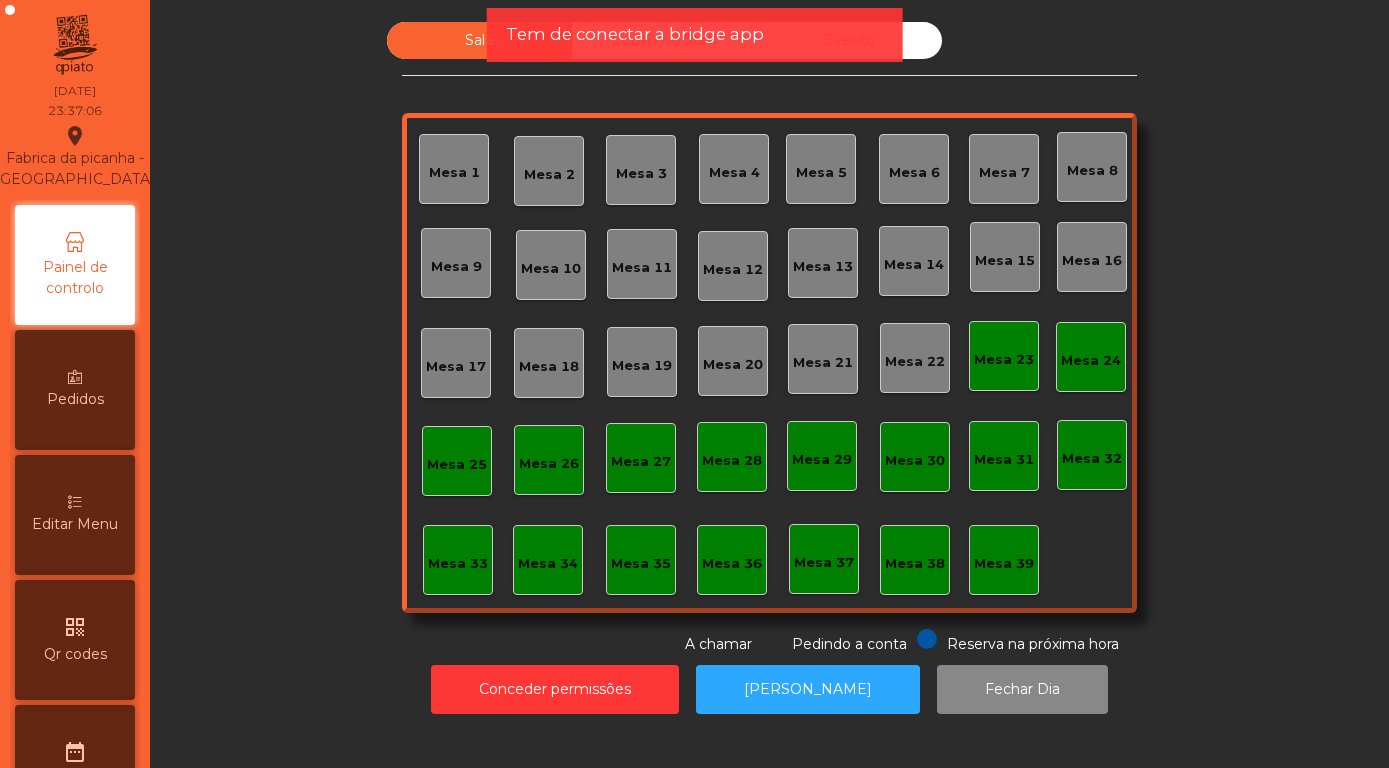 click on "Evento" 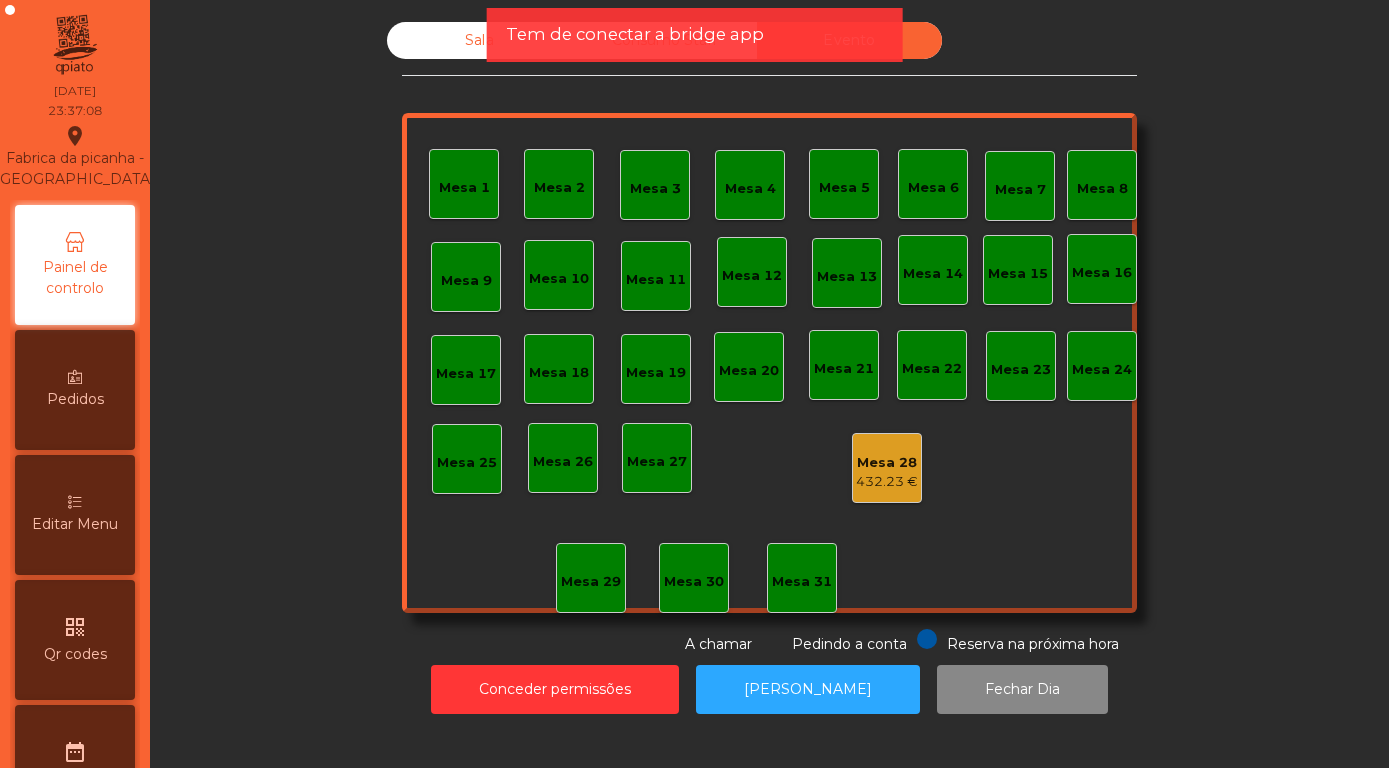 click on "432.23 €" 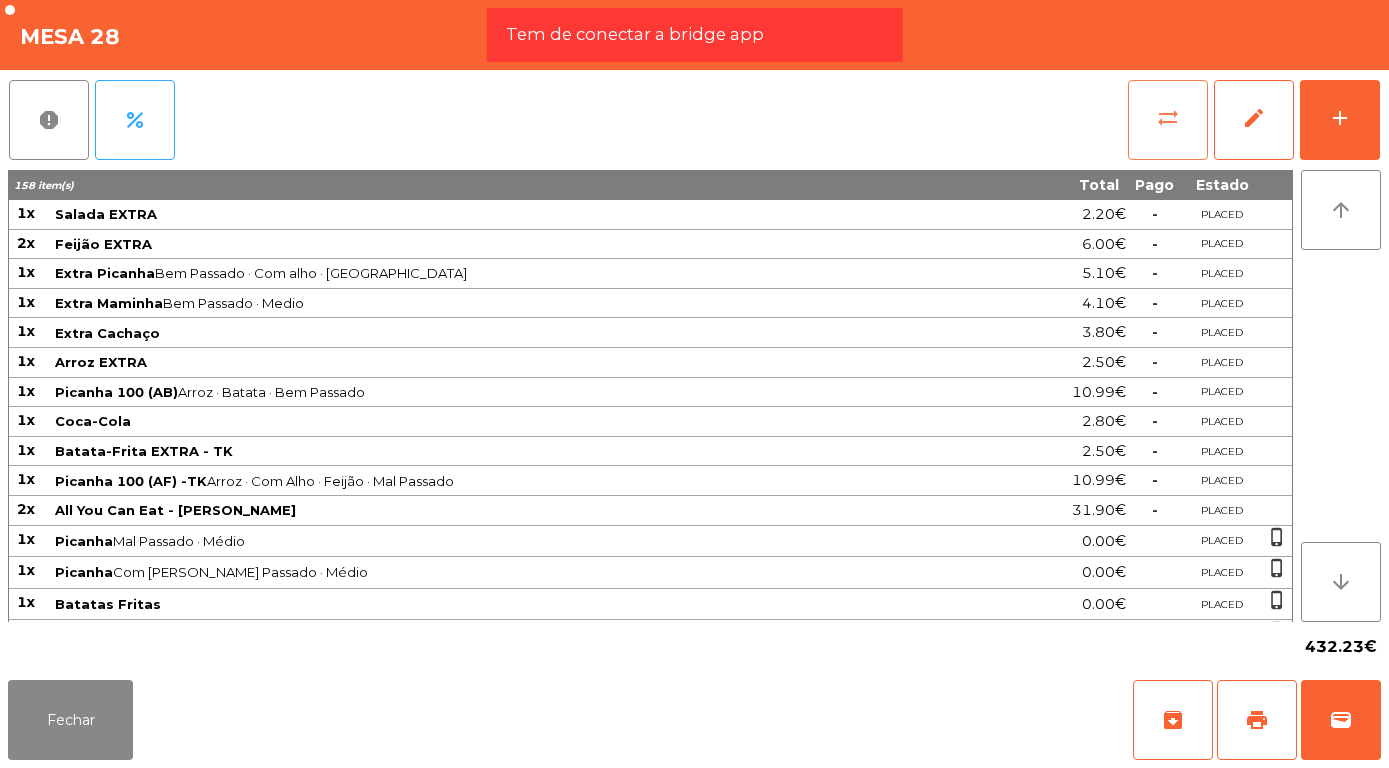 click on "sync_alt" 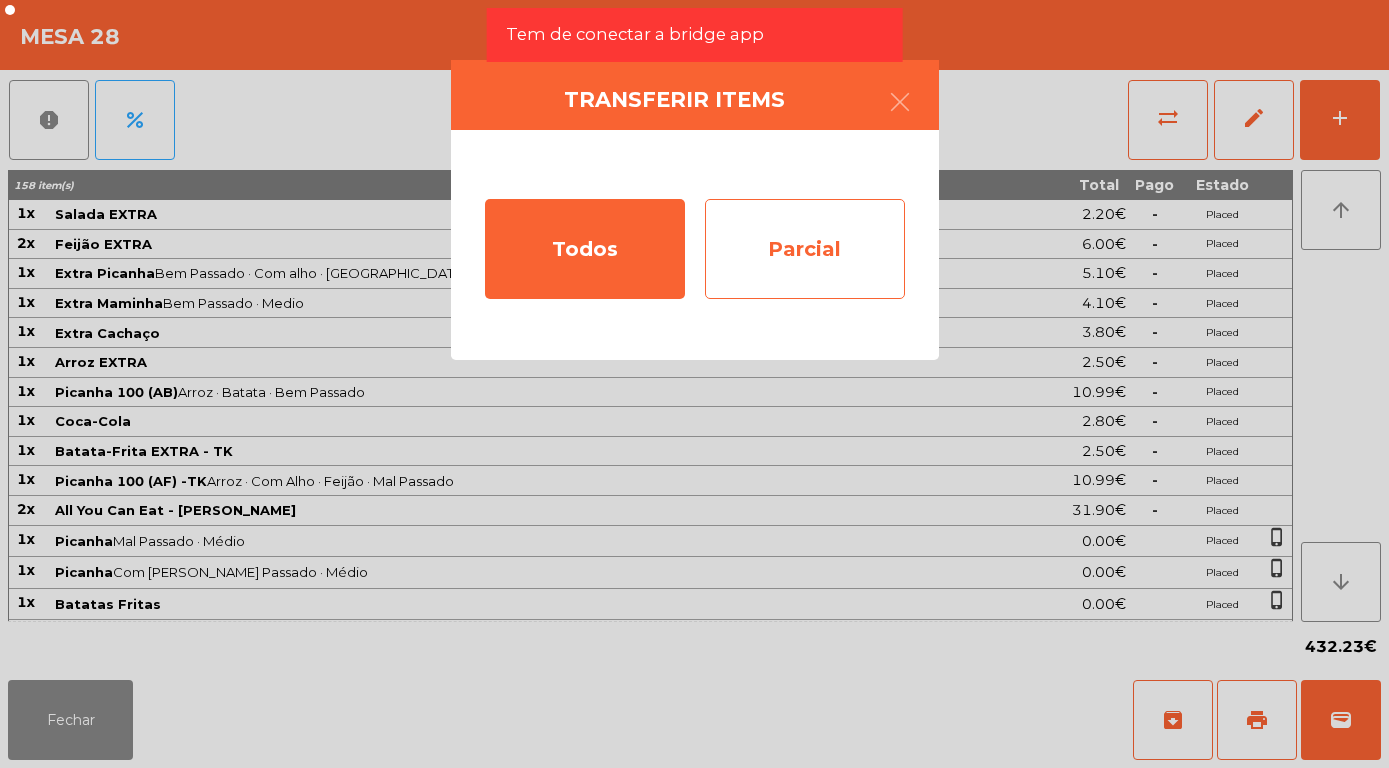 click on "Parcial" 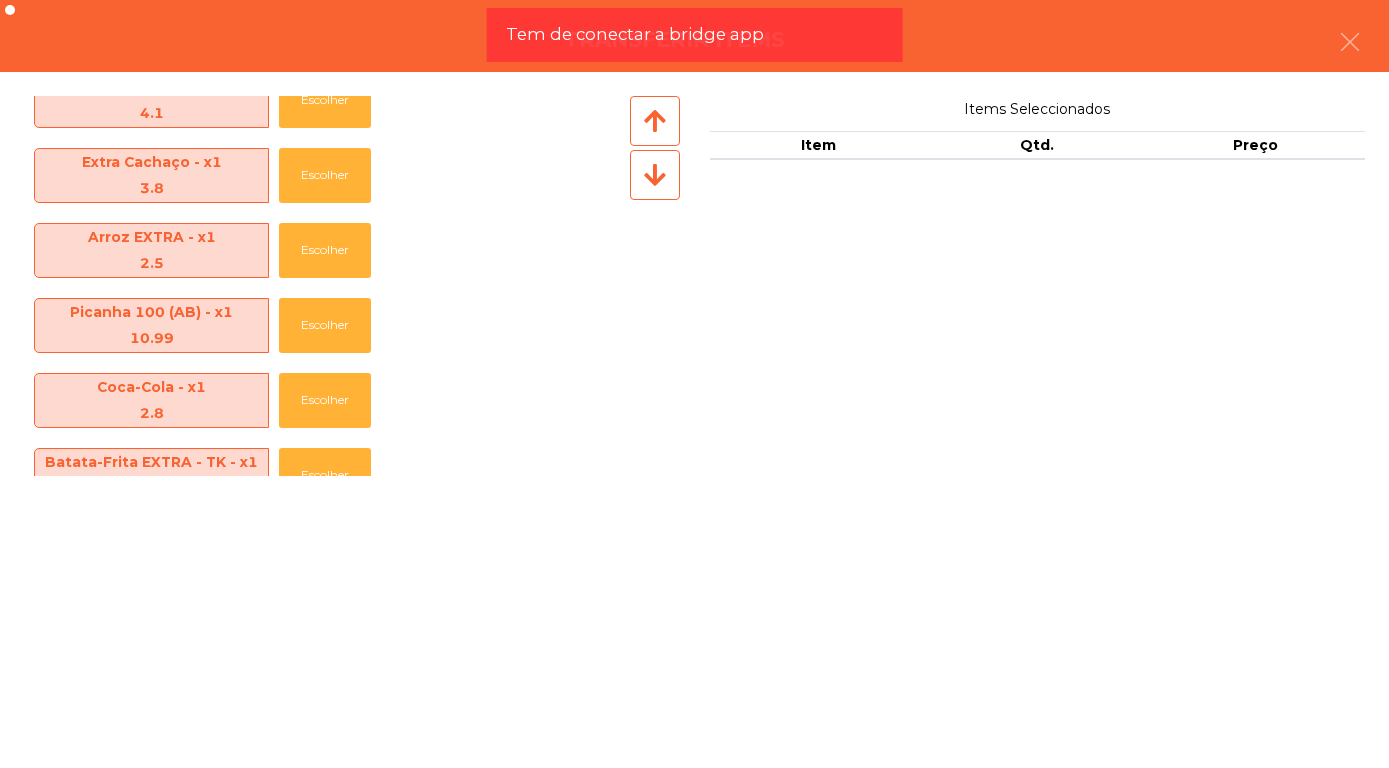 scroll, scrollTop: 268, scrollLeft: 0, axis: vertical 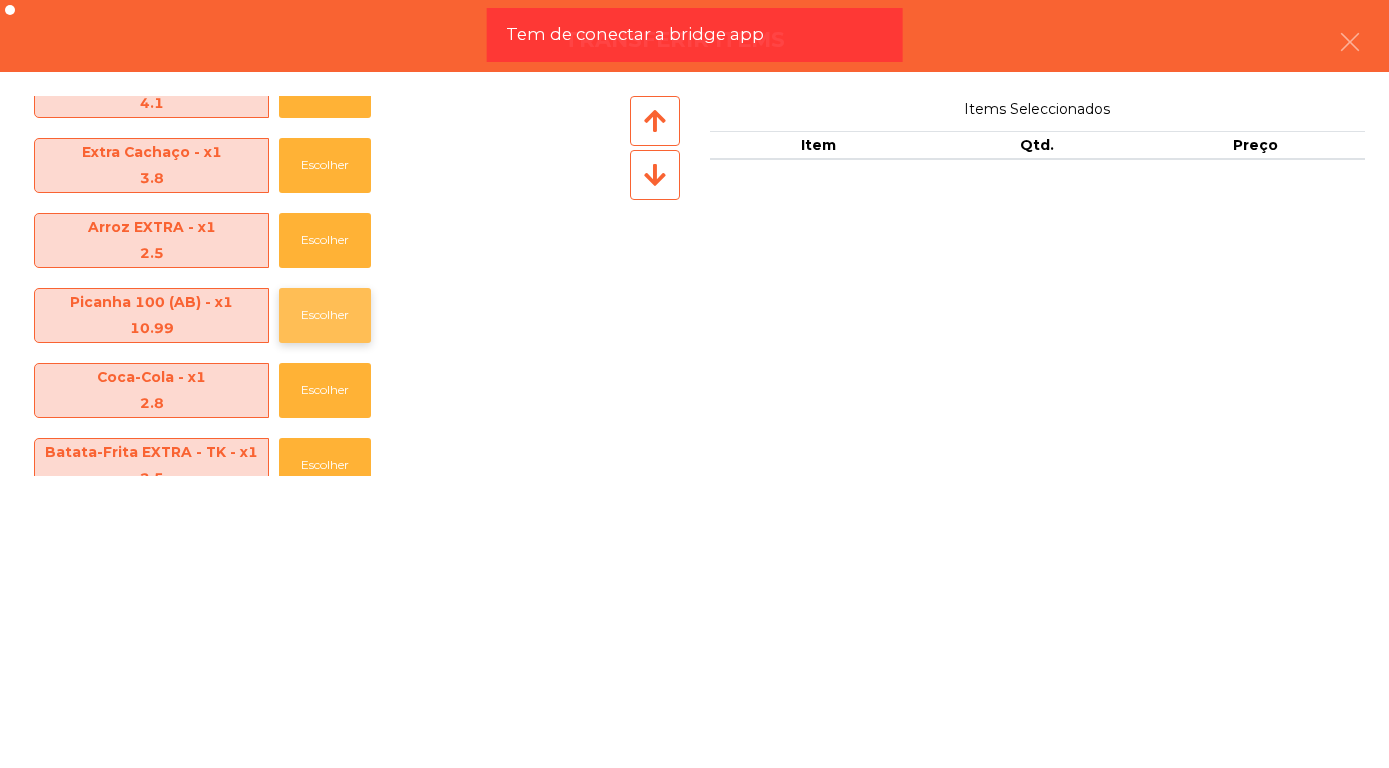 click on "Escolher" 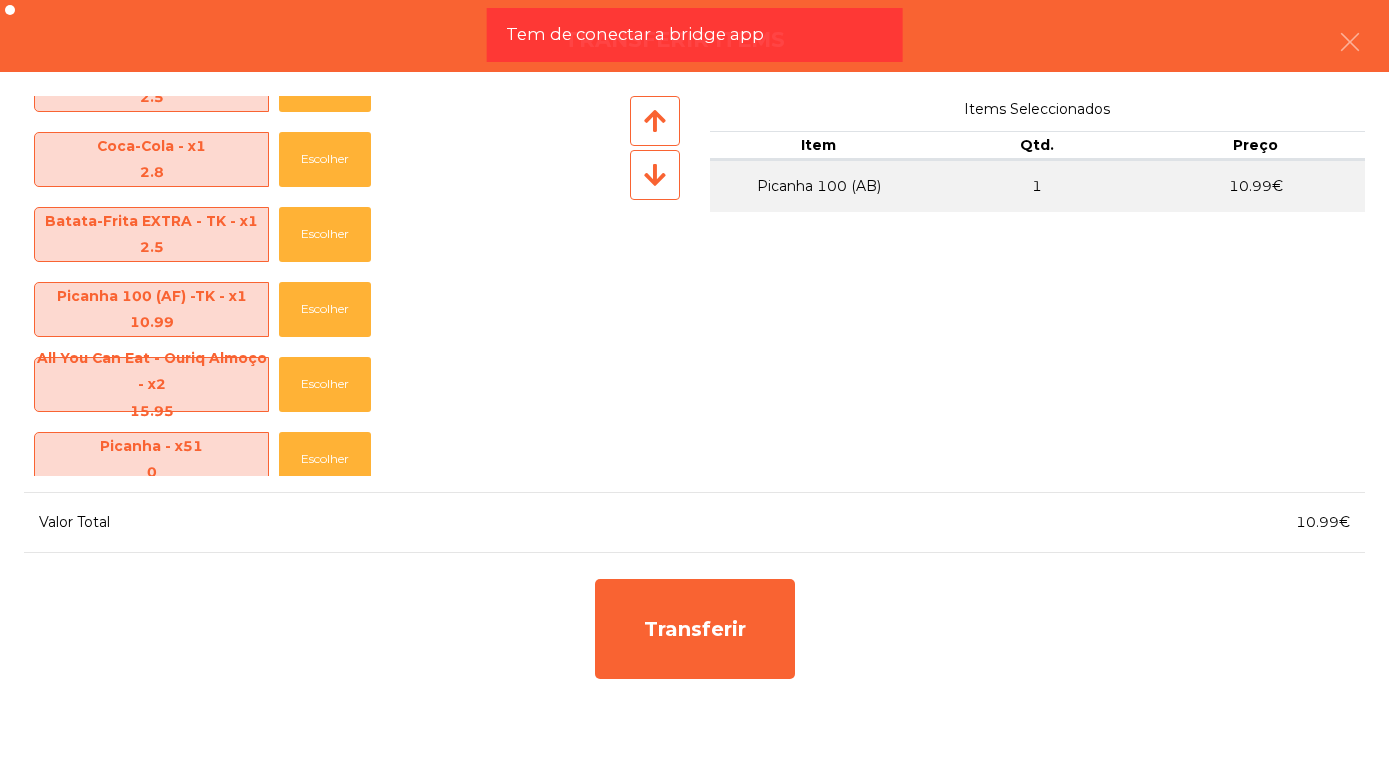 scroll, scrollTop: 431, scrollLeft: 0, axis: vertical 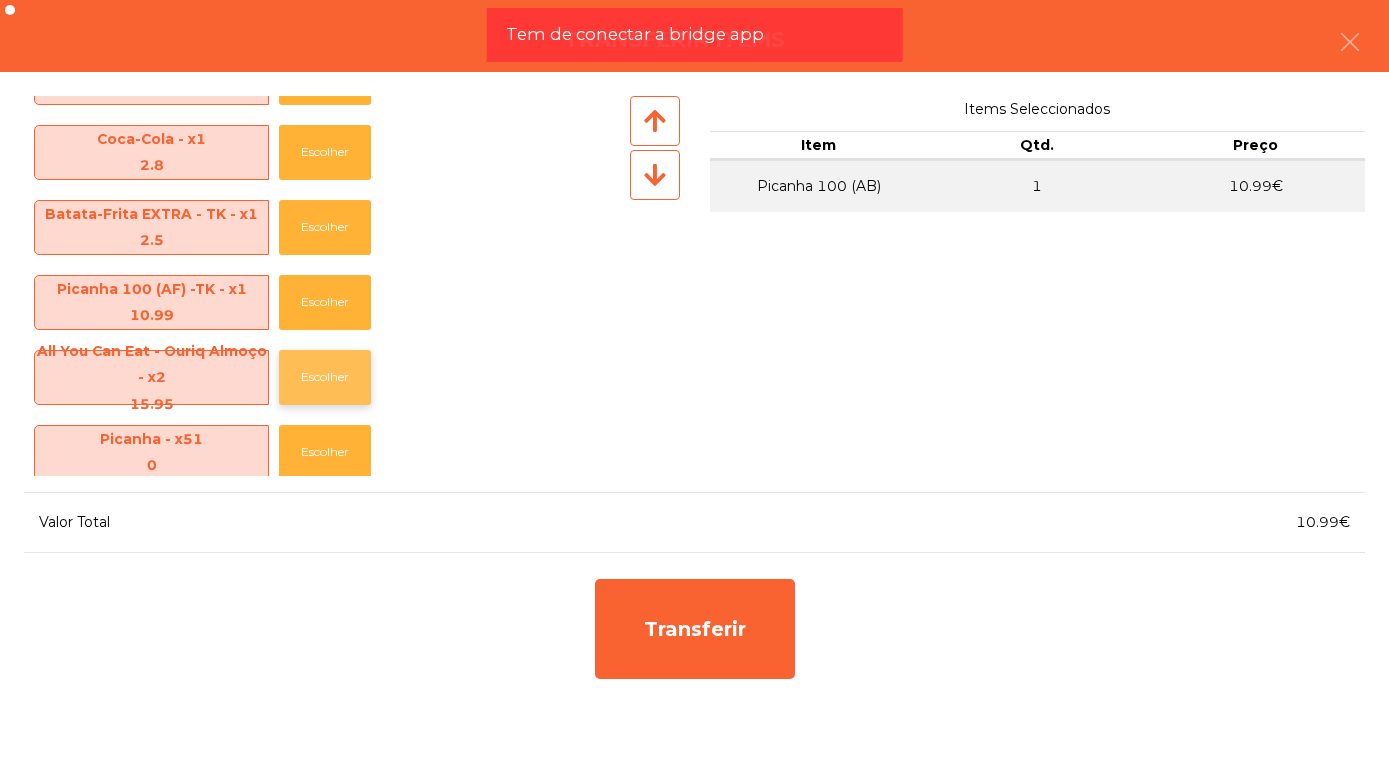 click on "Escolher" 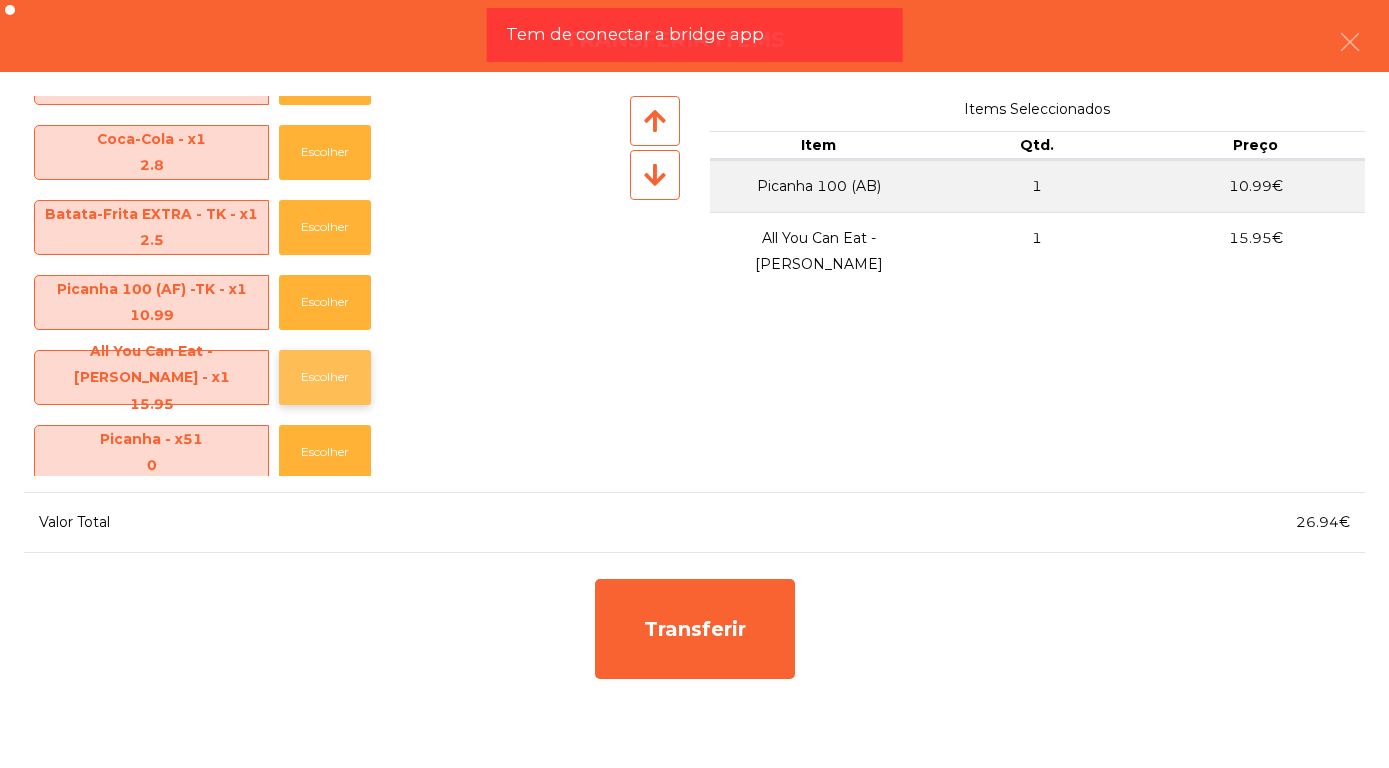 click on "Escolher" 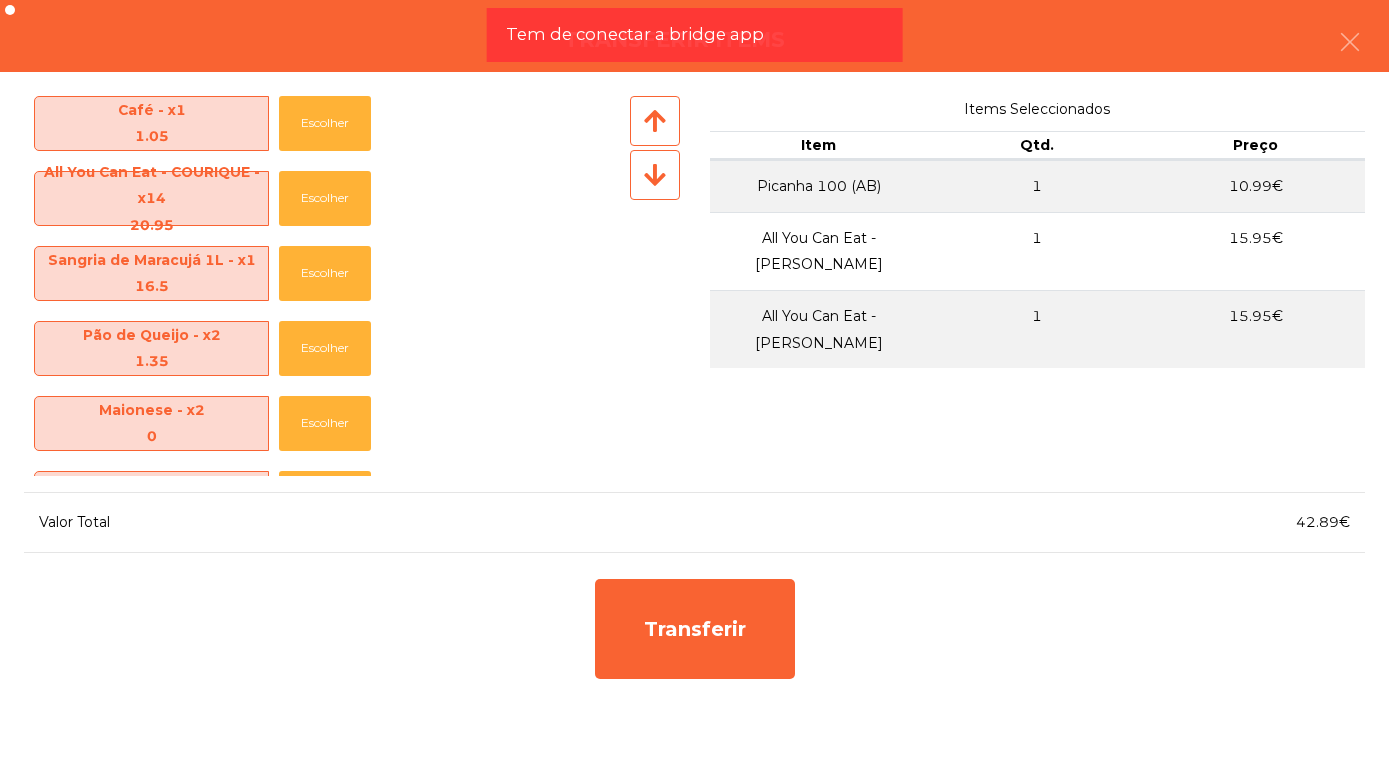 scroll, scrollTop: 1429, scrollLeft: 0, axis: vertical 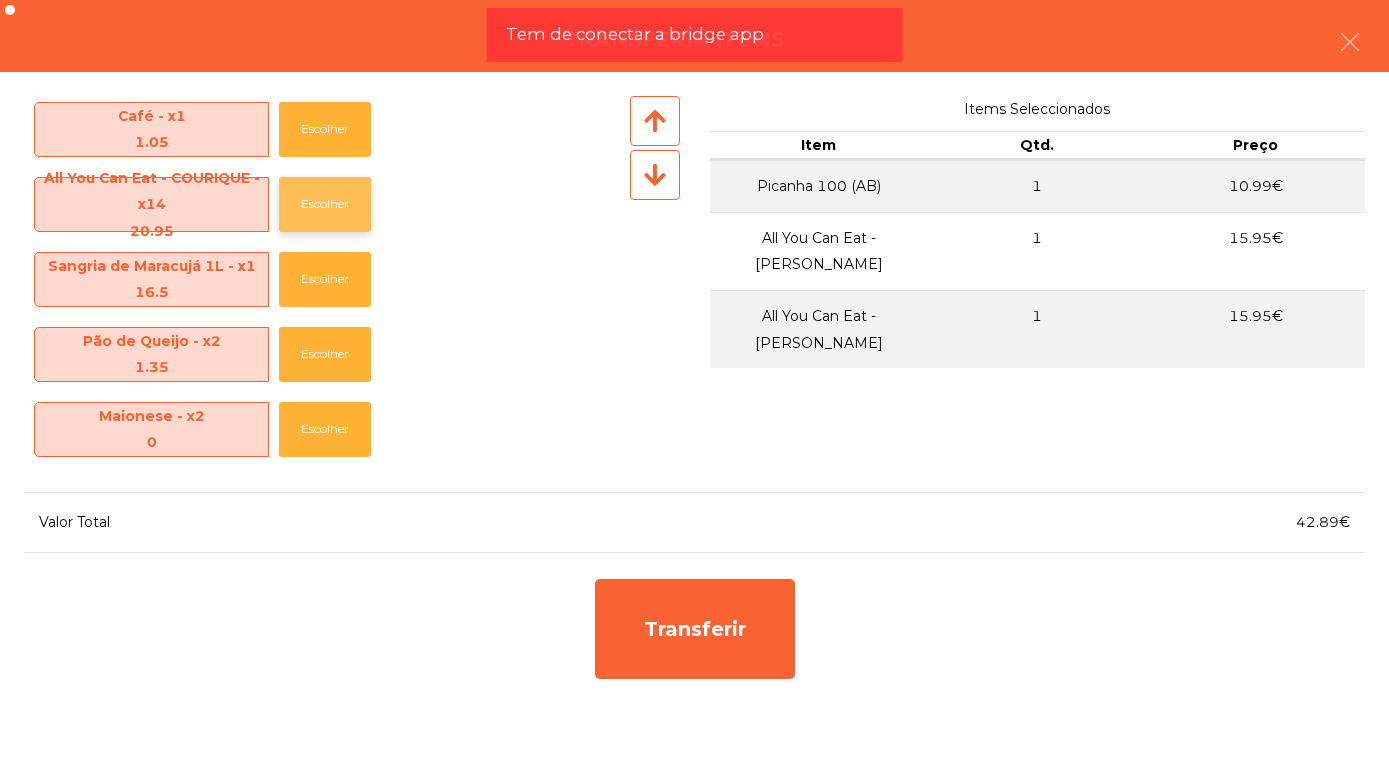 click on "Escolher" 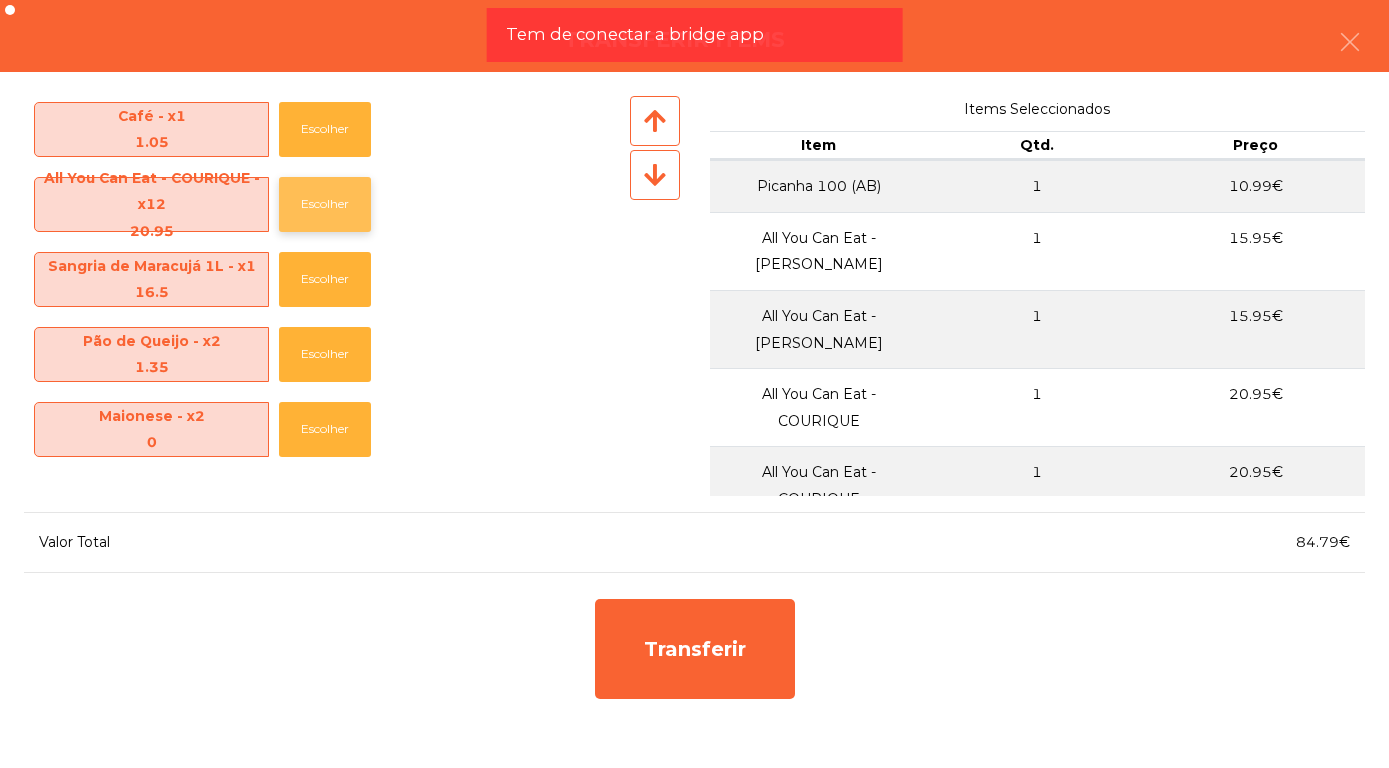 click on "Escolher" 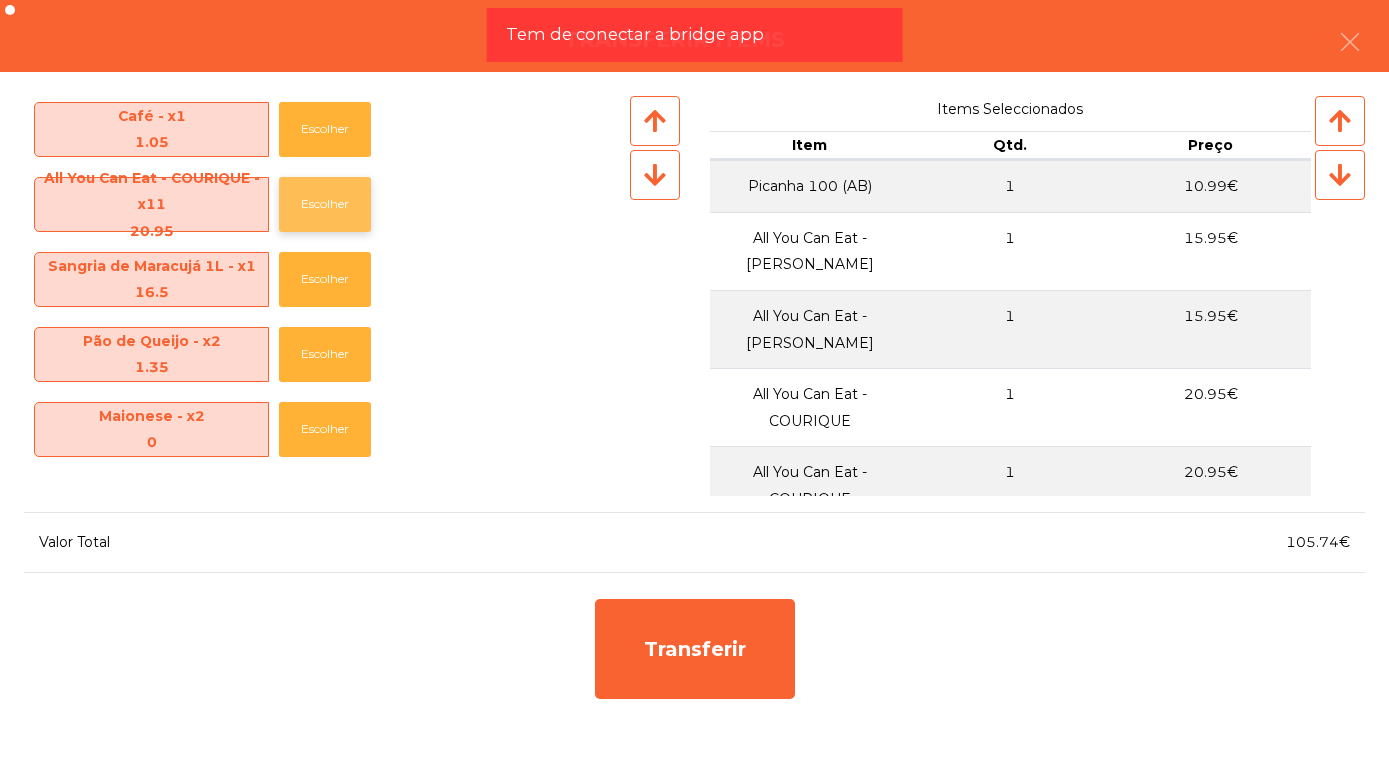 click on "Escolher" 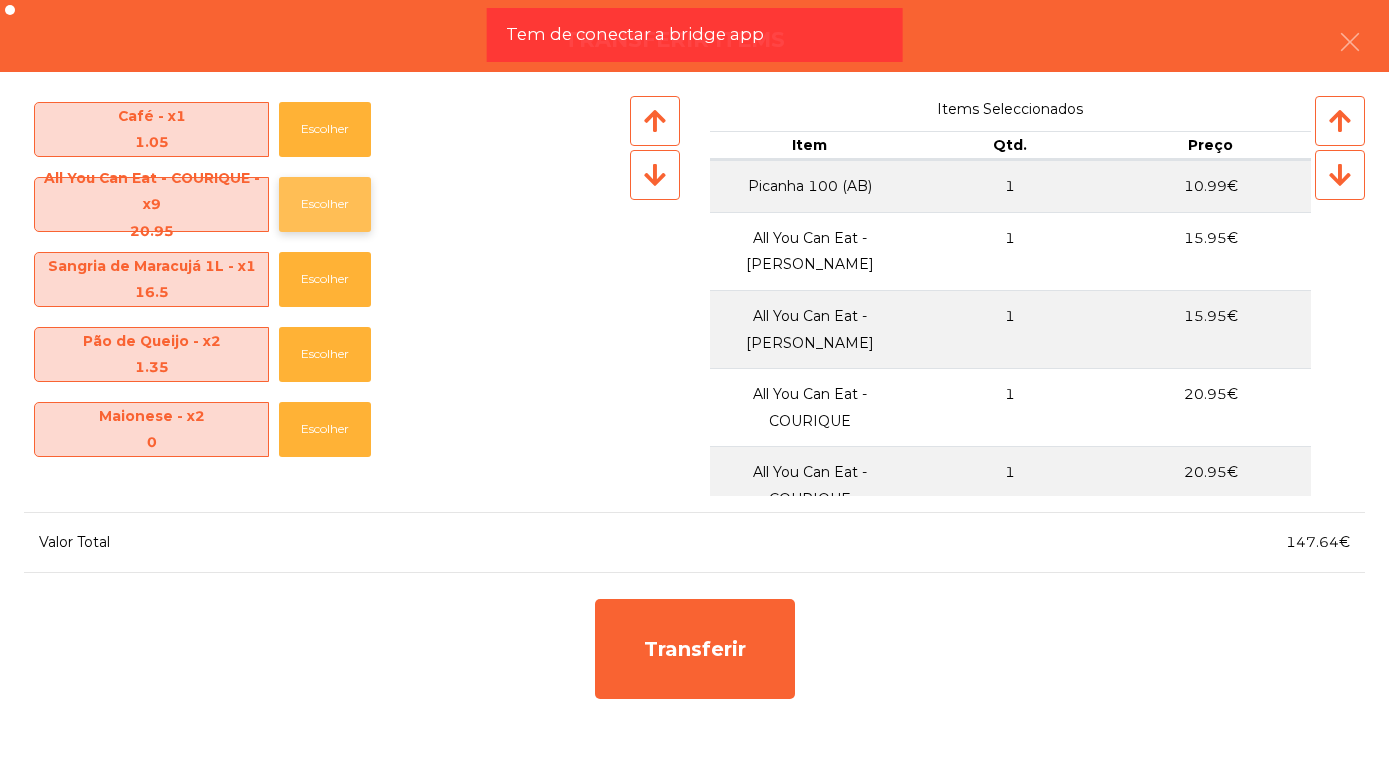 click on "Escolher" 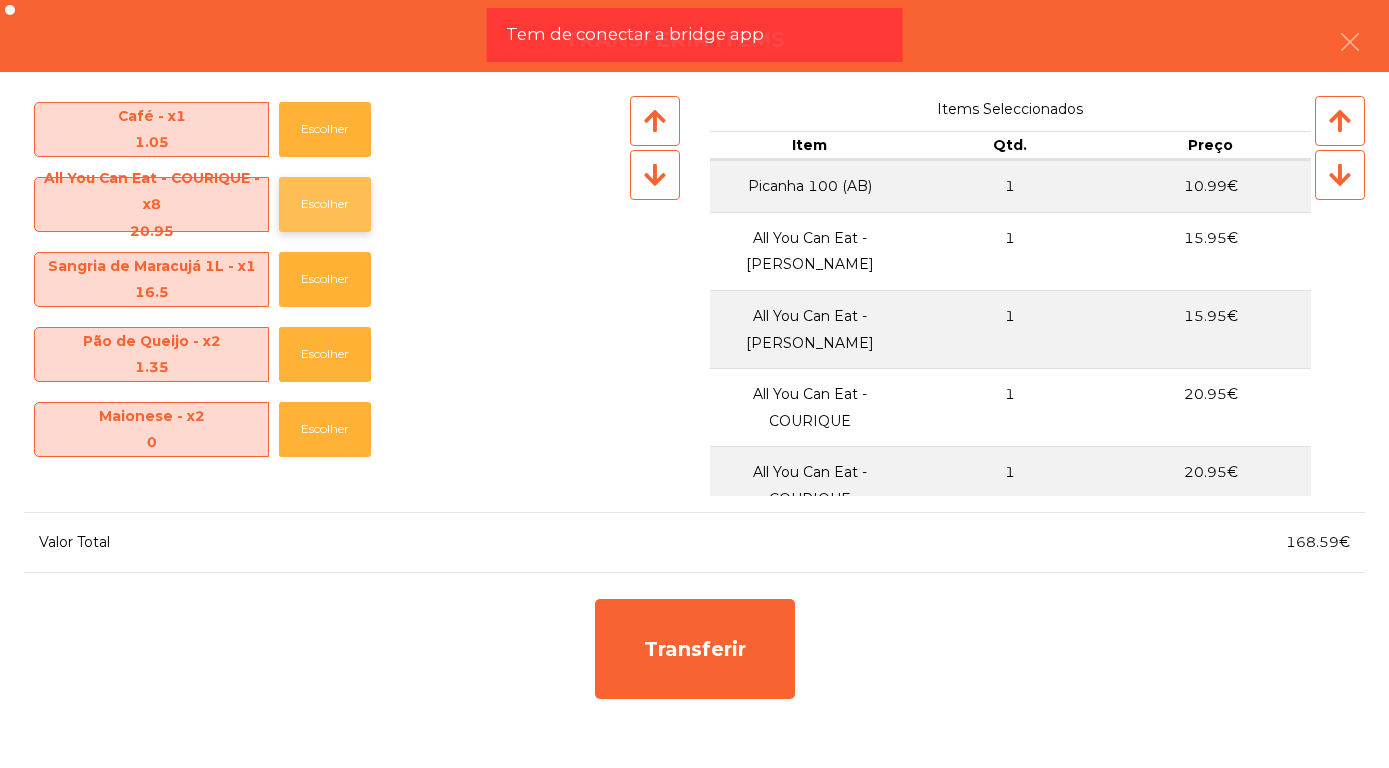 click on "Escolher" 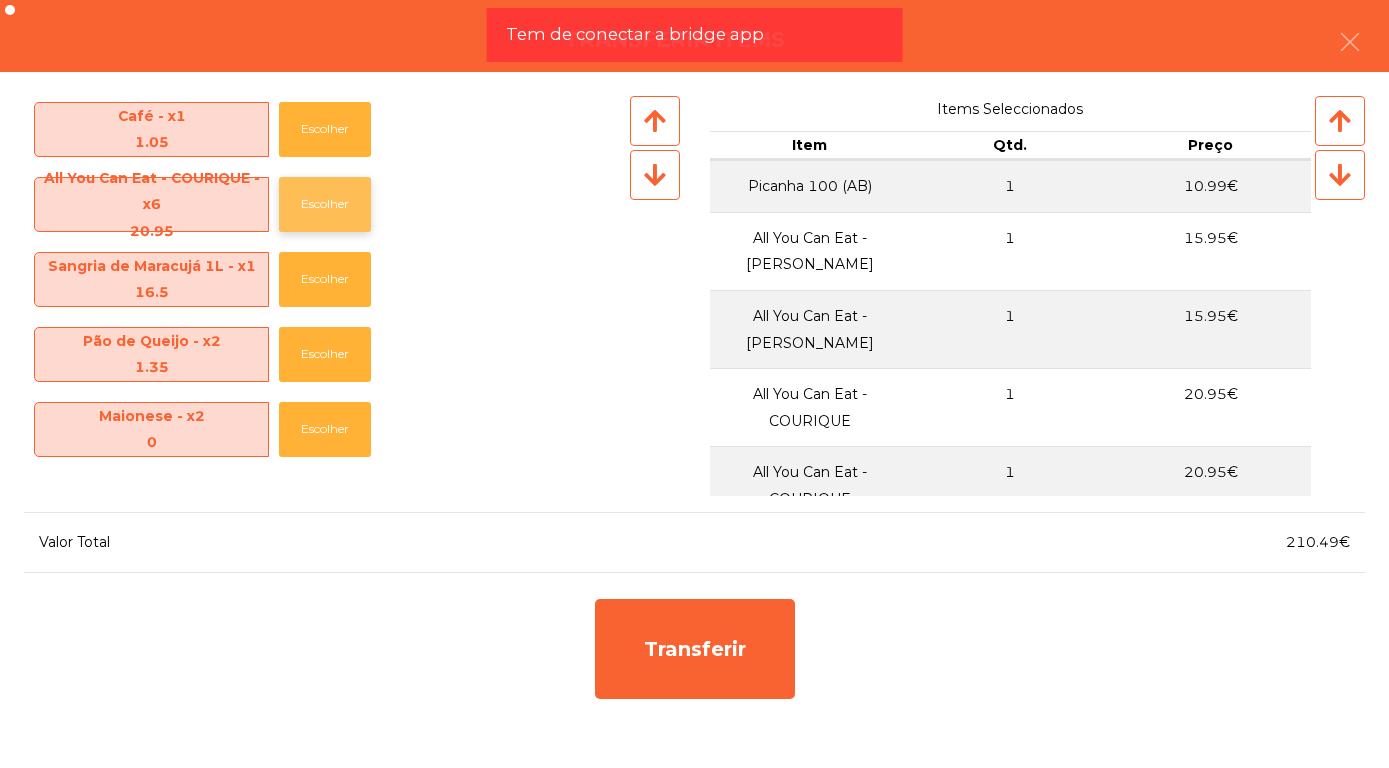 click on "Escolher" 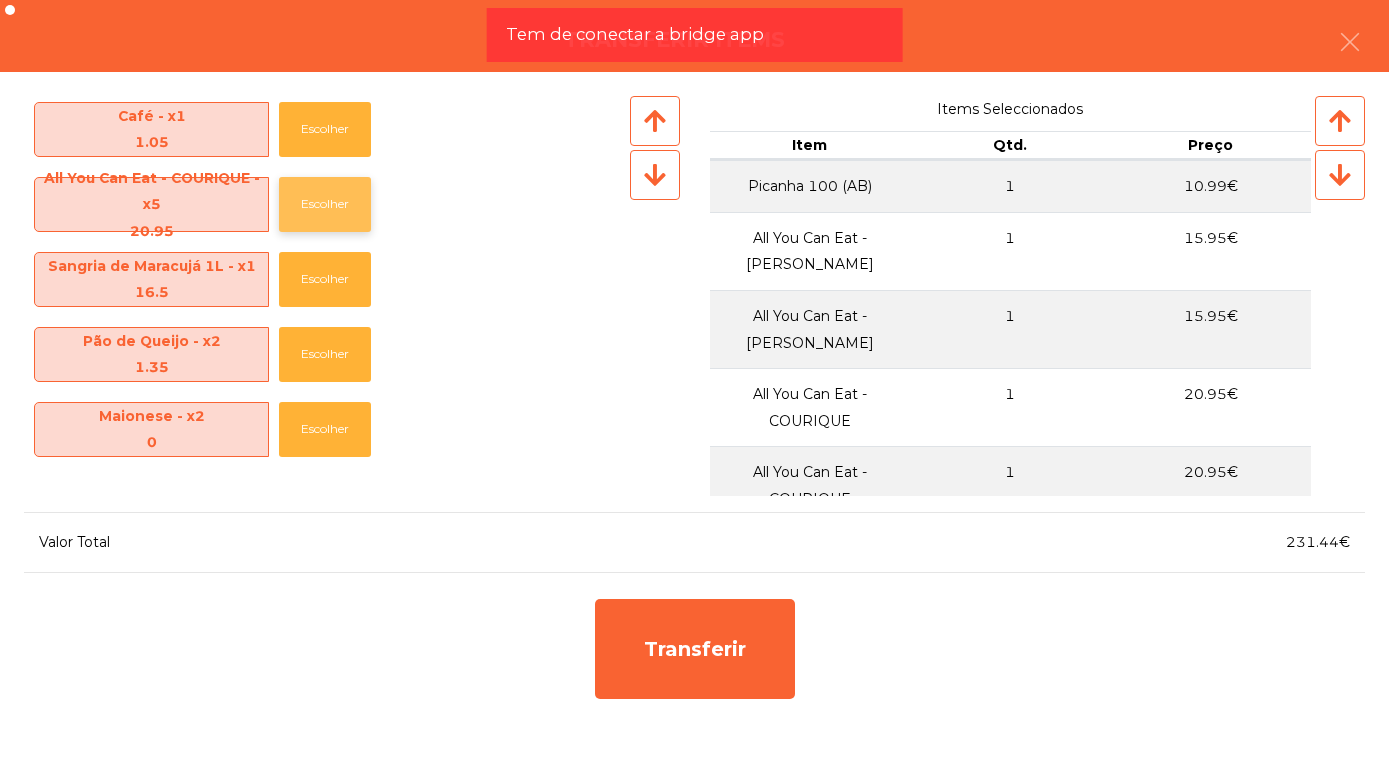 click on "Escolher" 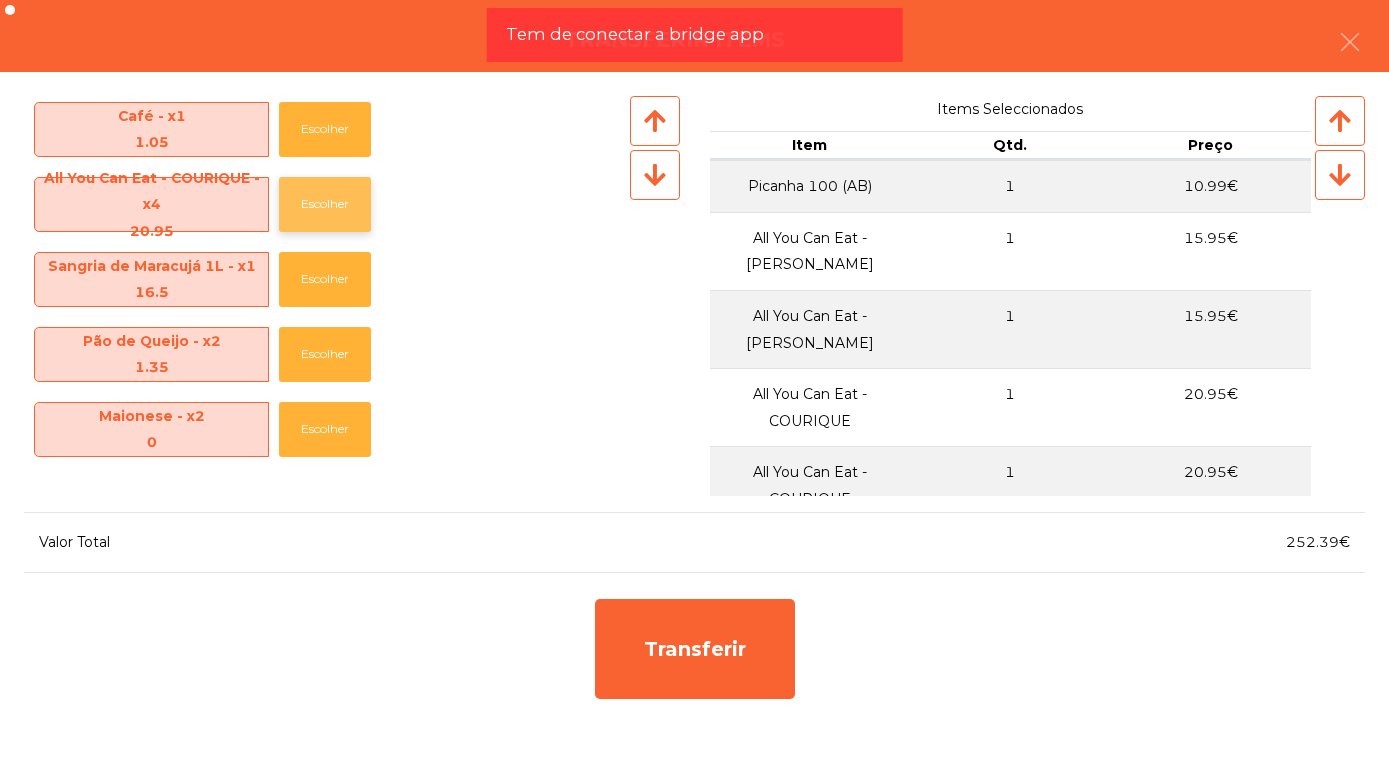 click on "Escolher" 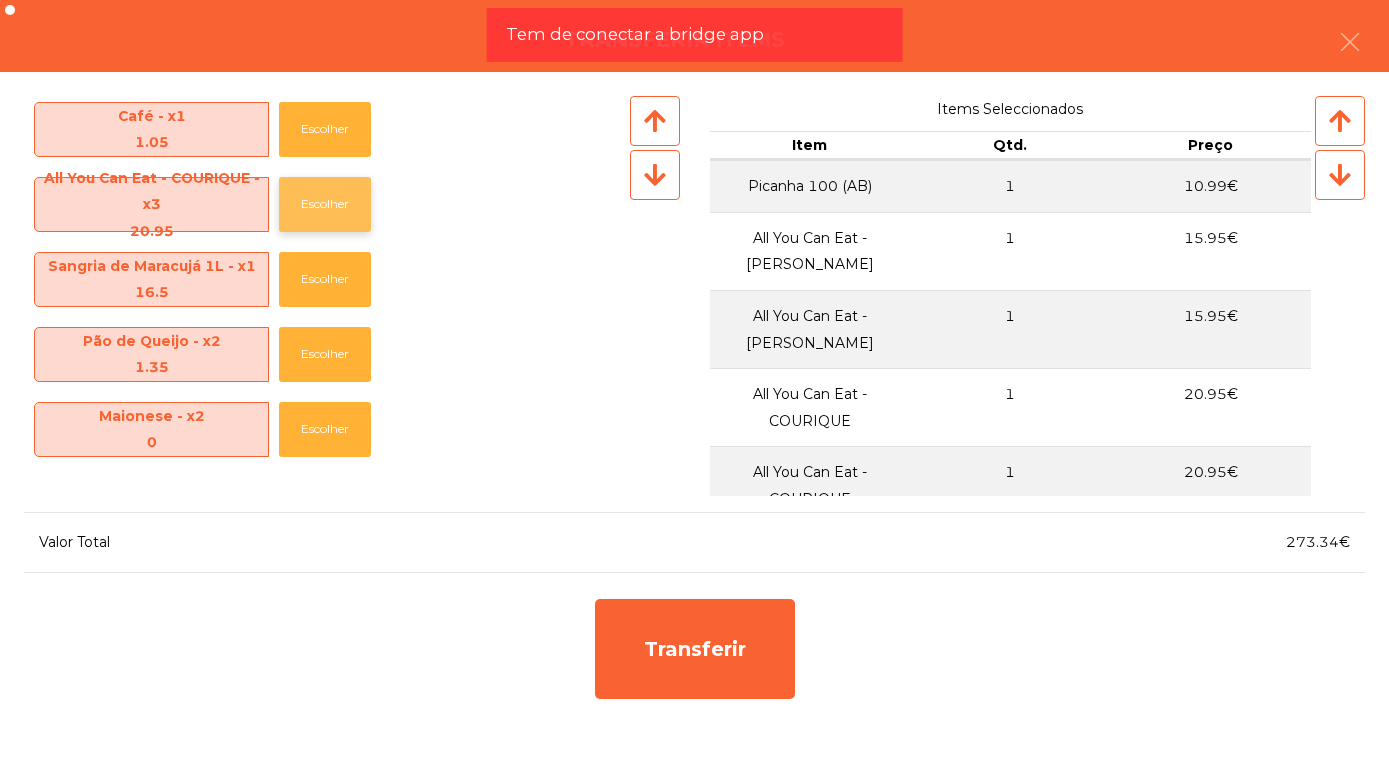 click on "Escolher" 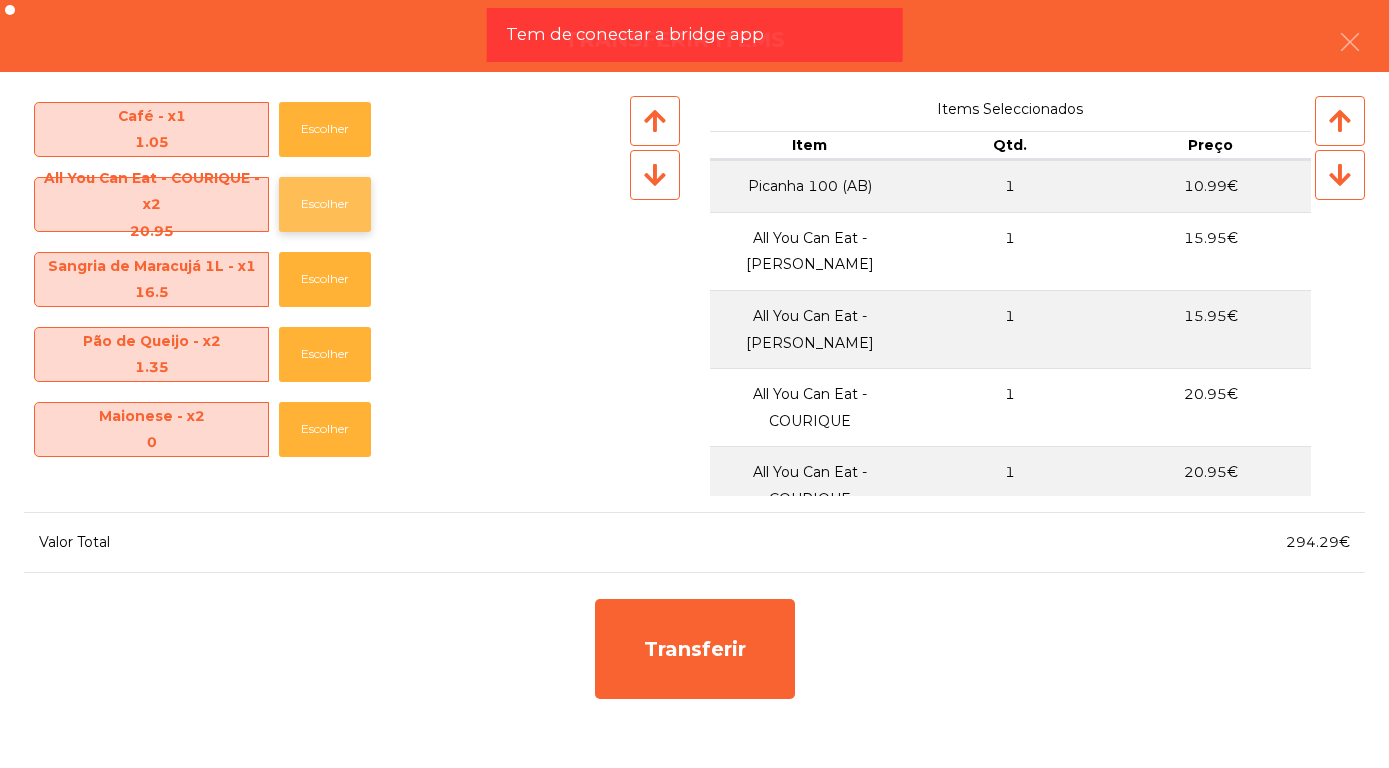 click on "Escolher" 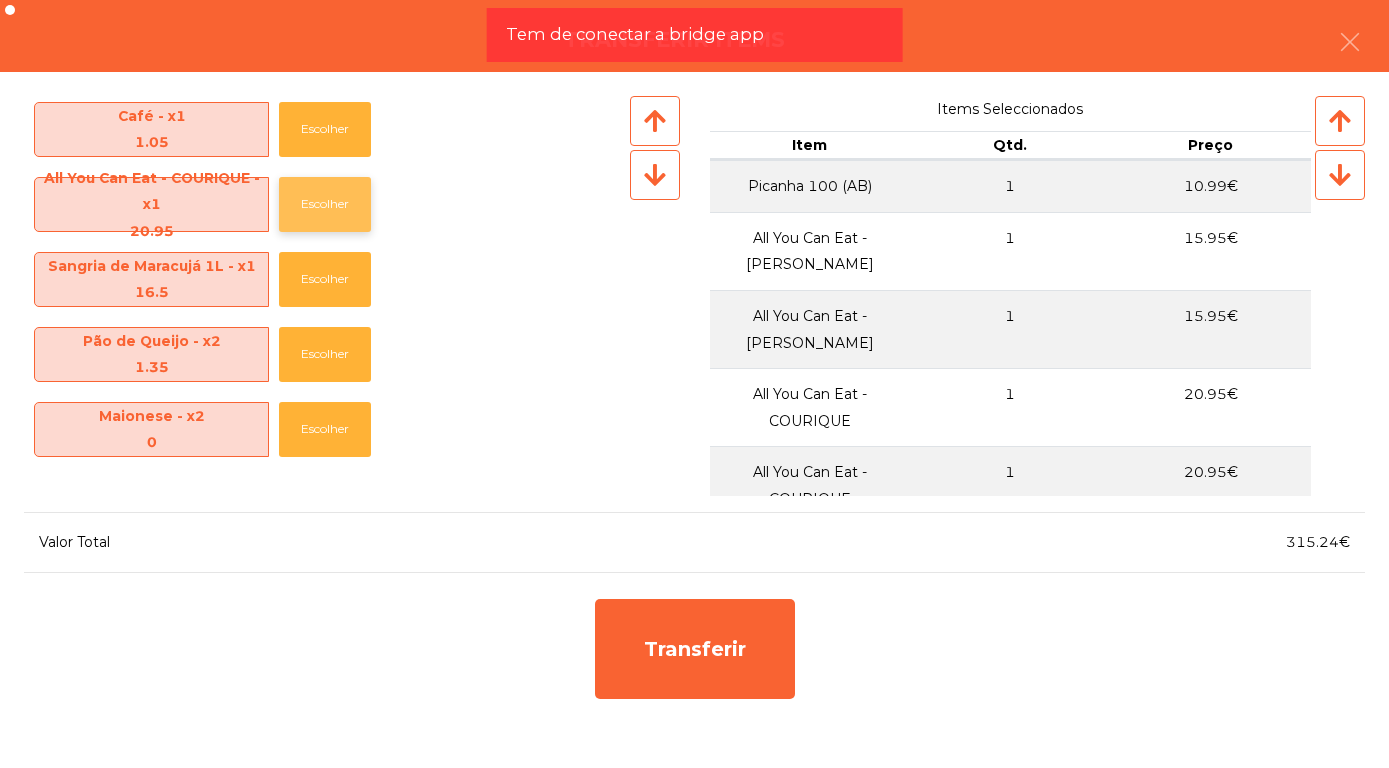 click on "Escolher" 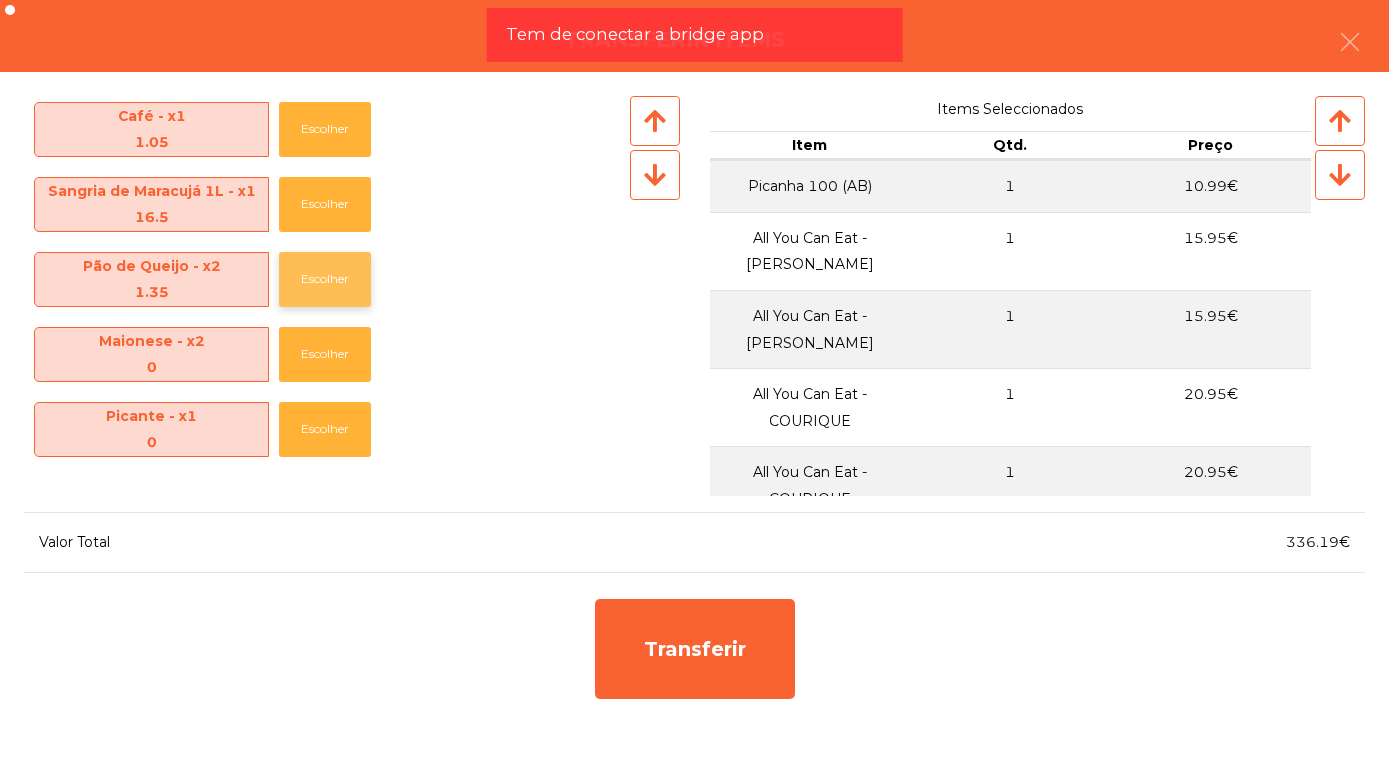 click on "Escolher" 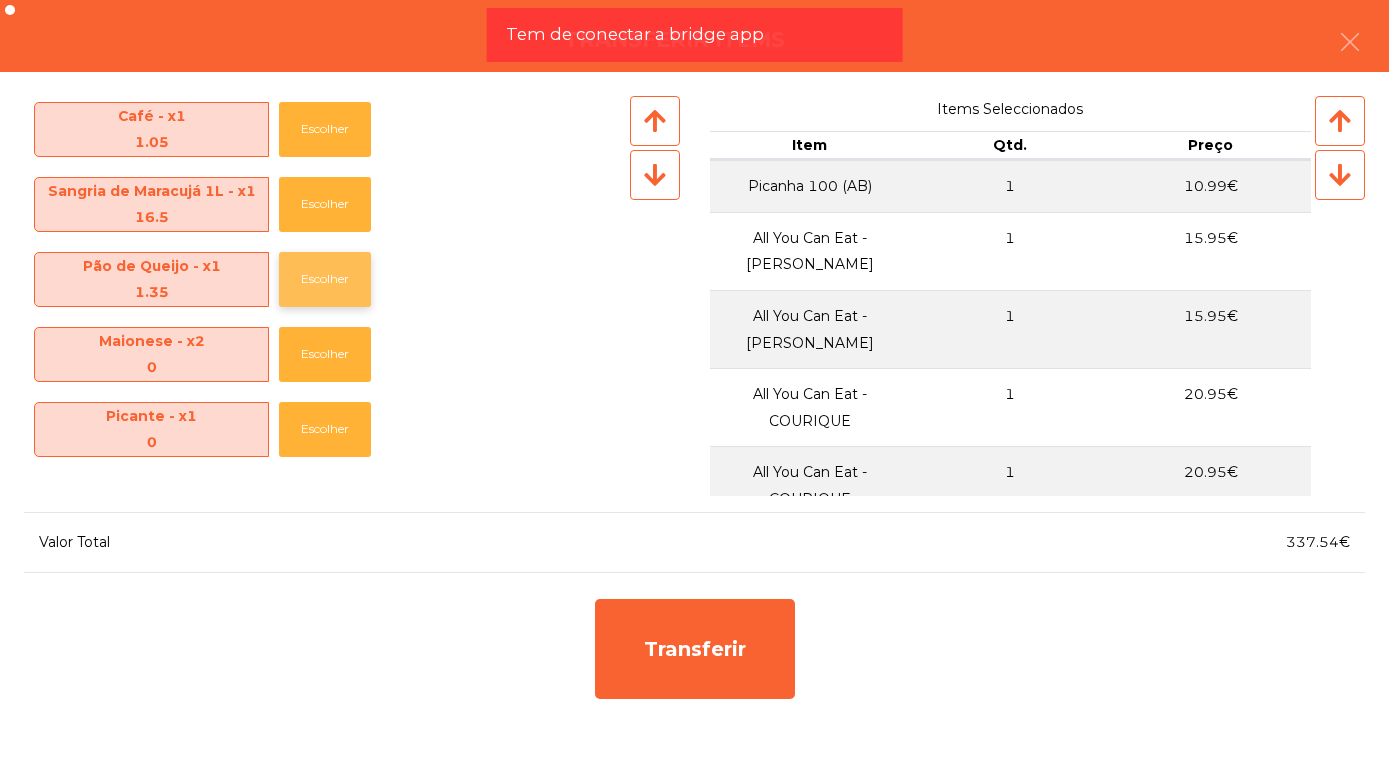 click on "Escolher" 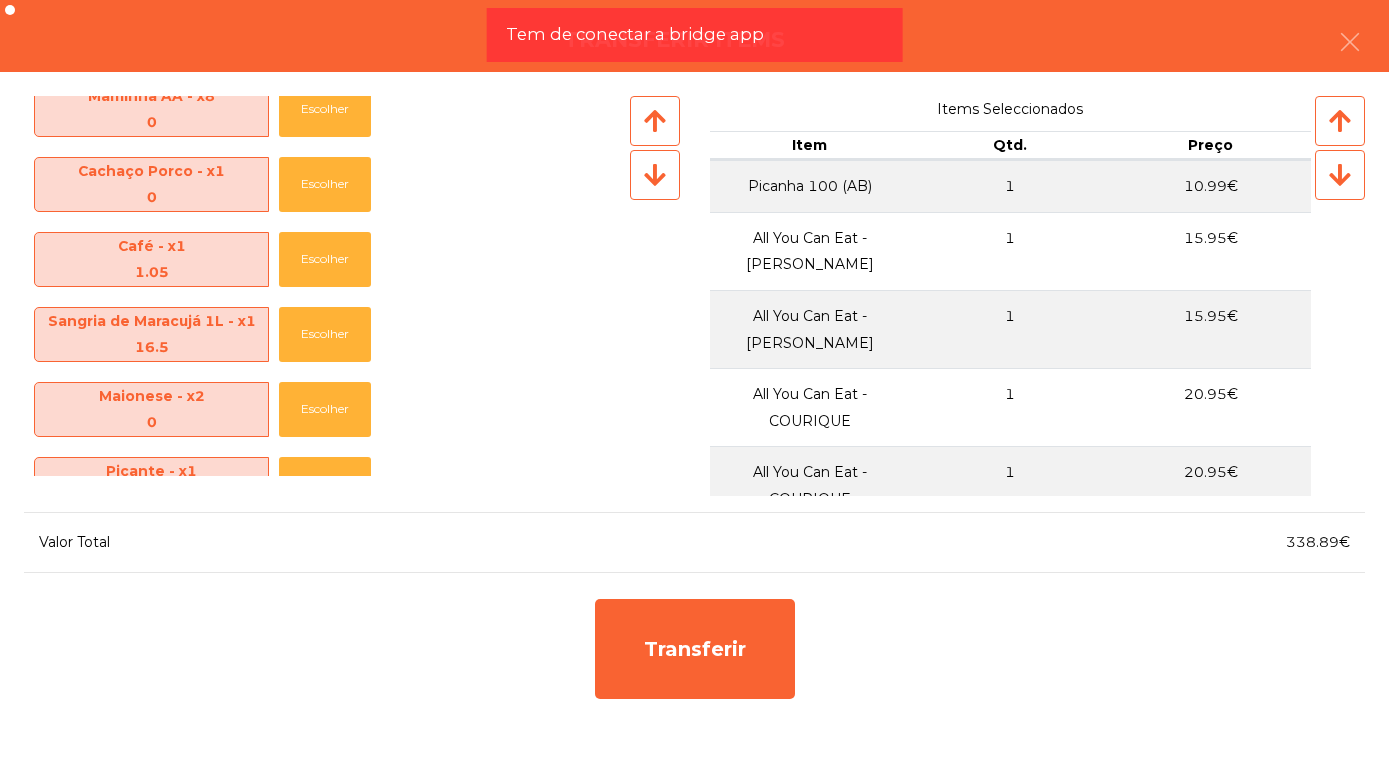 scroll, scrollTop: 1371, scrollLeft: 0, axis: vertical 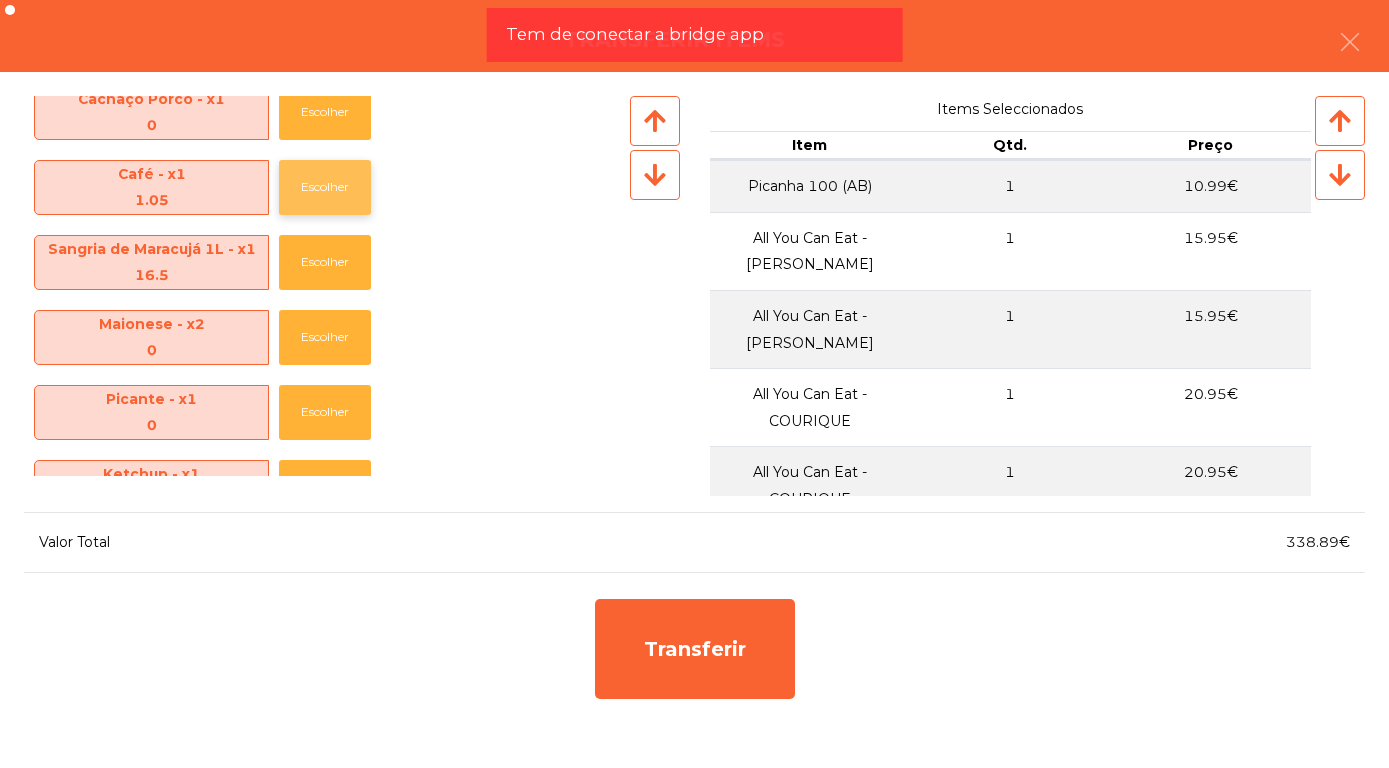 click on "Escolher" 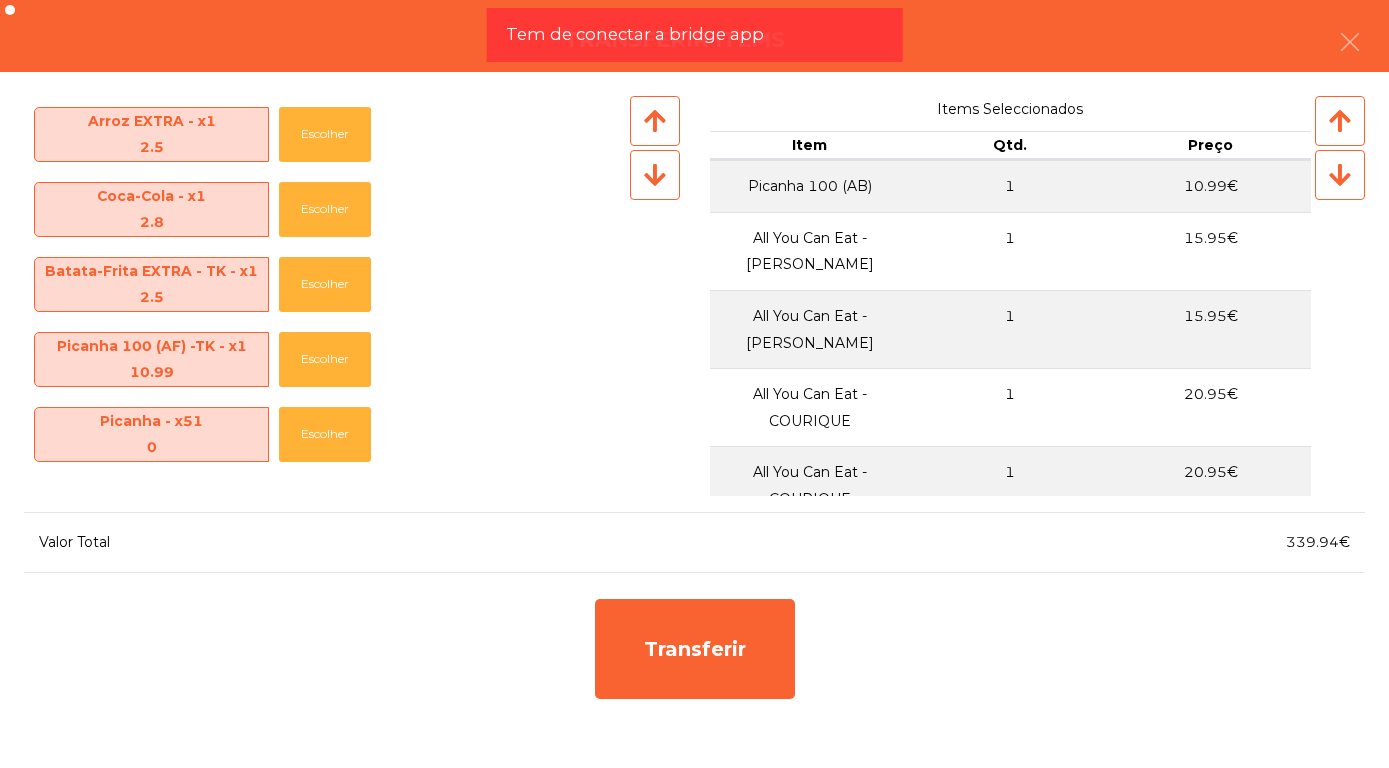 scroll, scrollTop: 371, scrollLeft: 0, axis: vertical 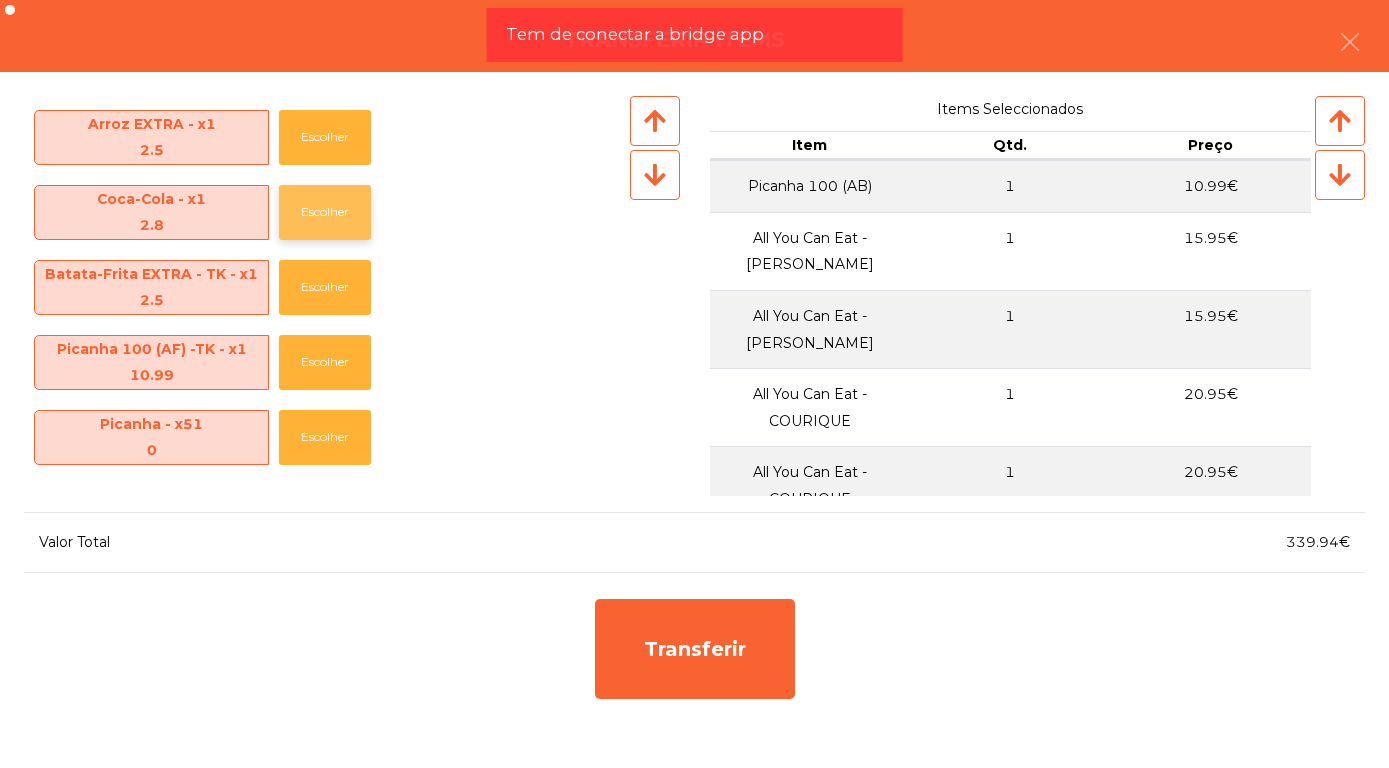 click on "Escolher" 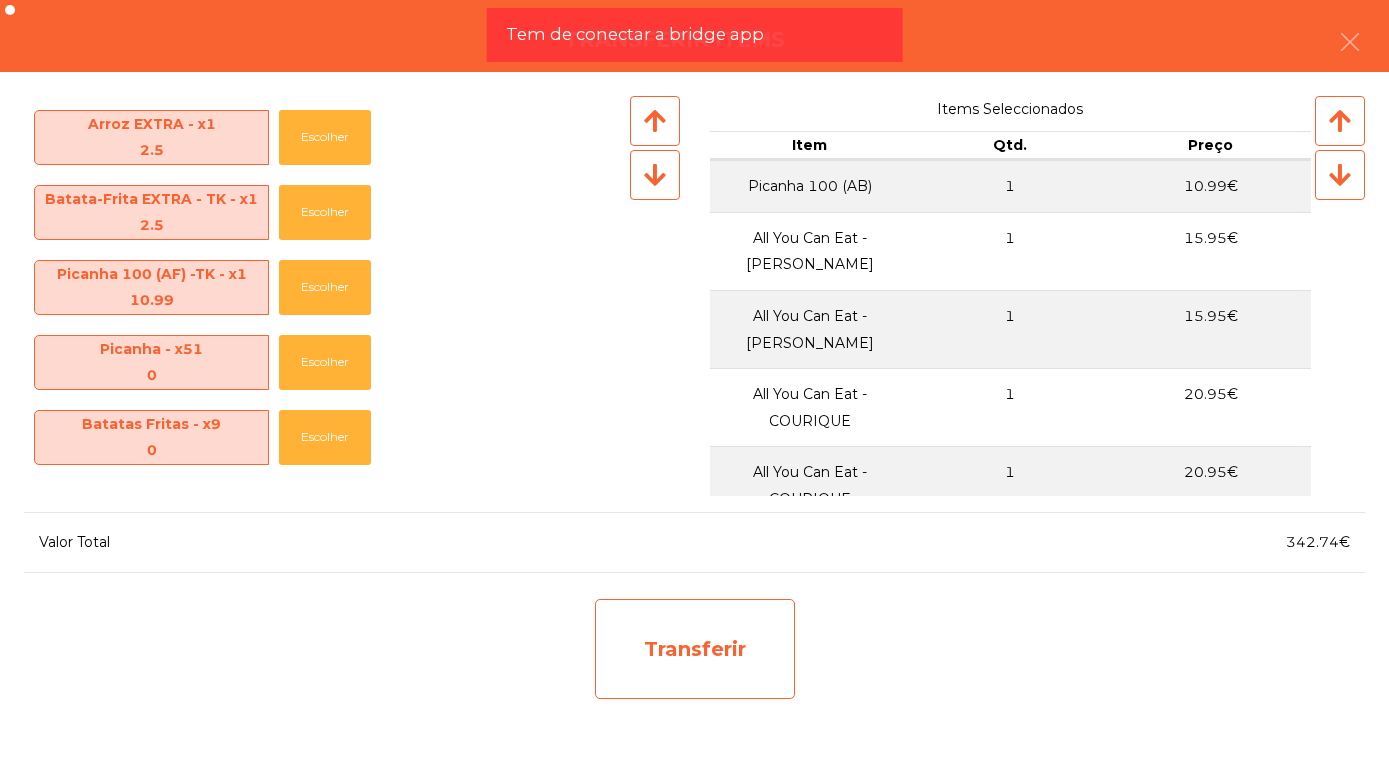 click on "Transferir" 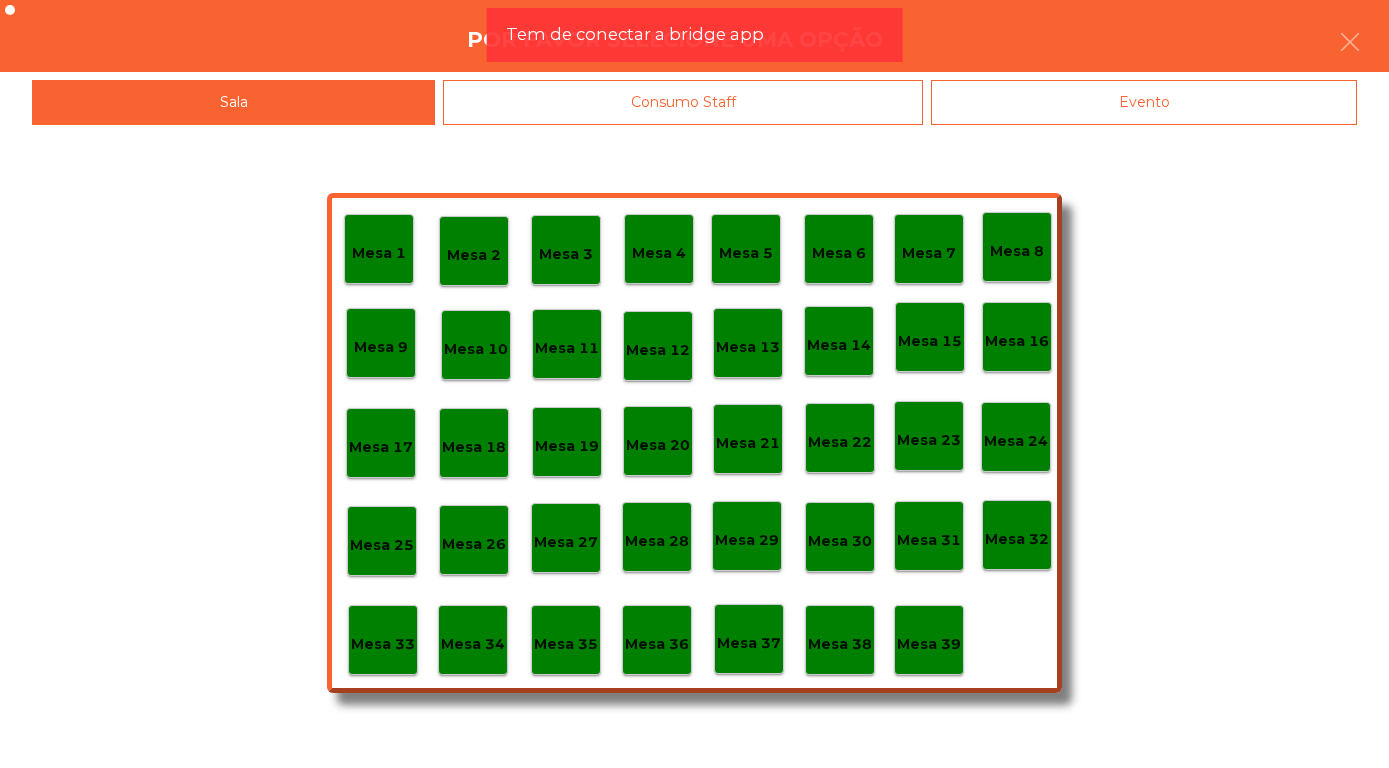 scroll, scrollTop: 371, scrollLeft: 0, axis: vertical 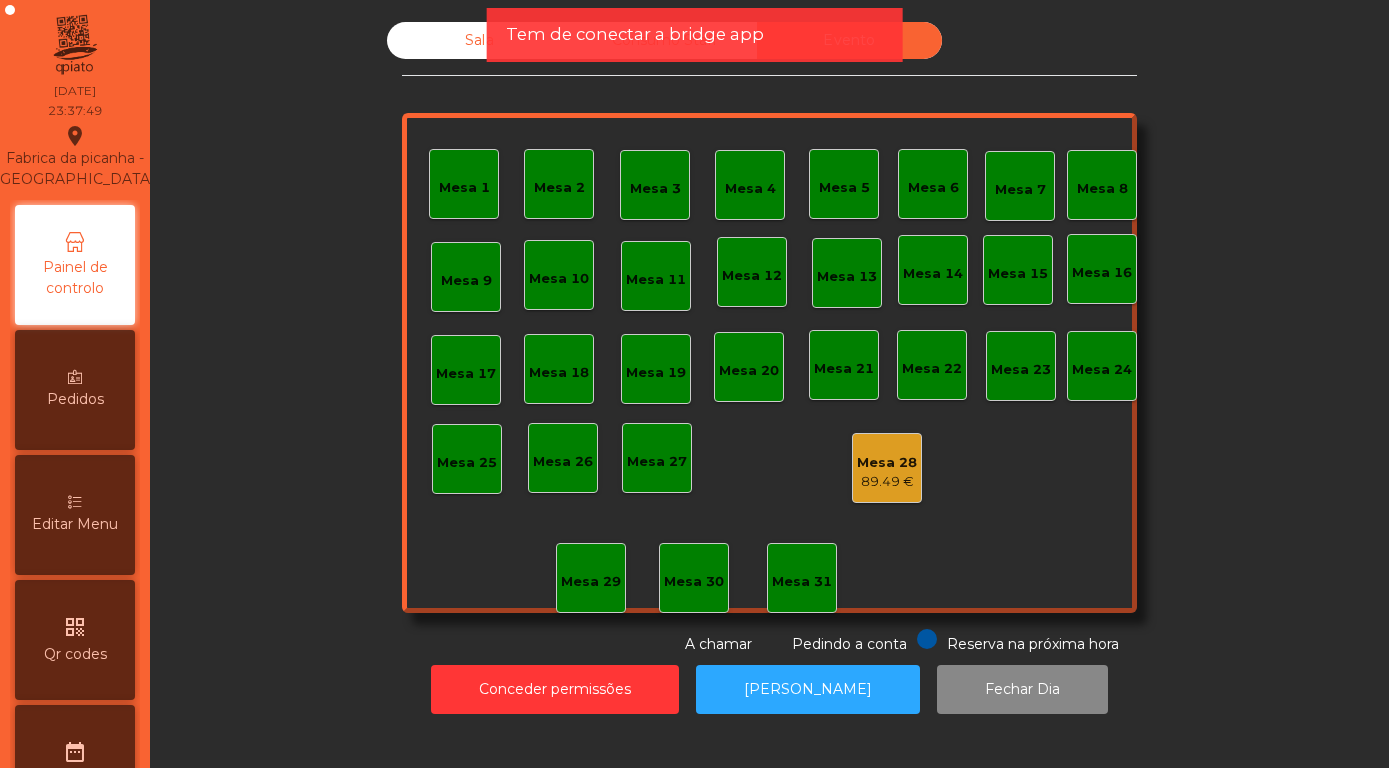 click on "Sala" 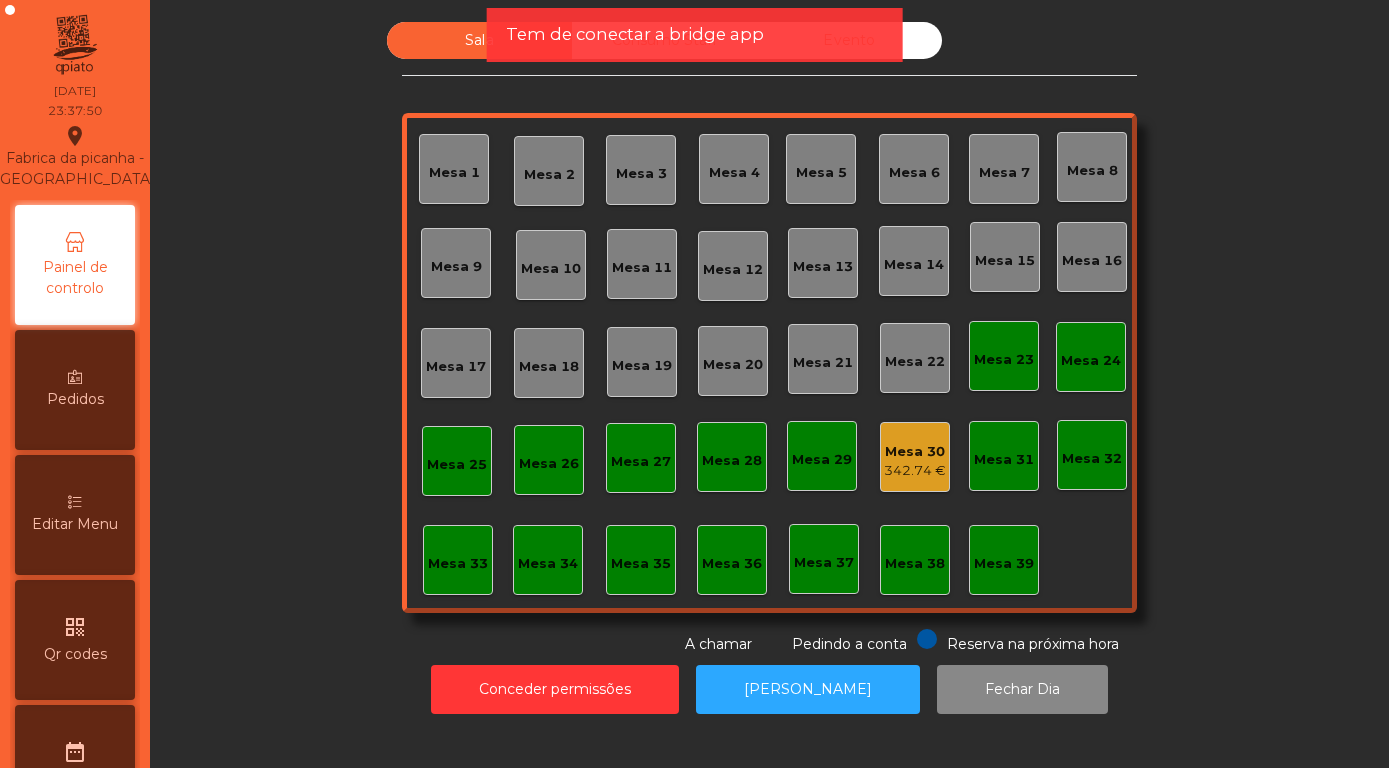 click on "342.74 €" 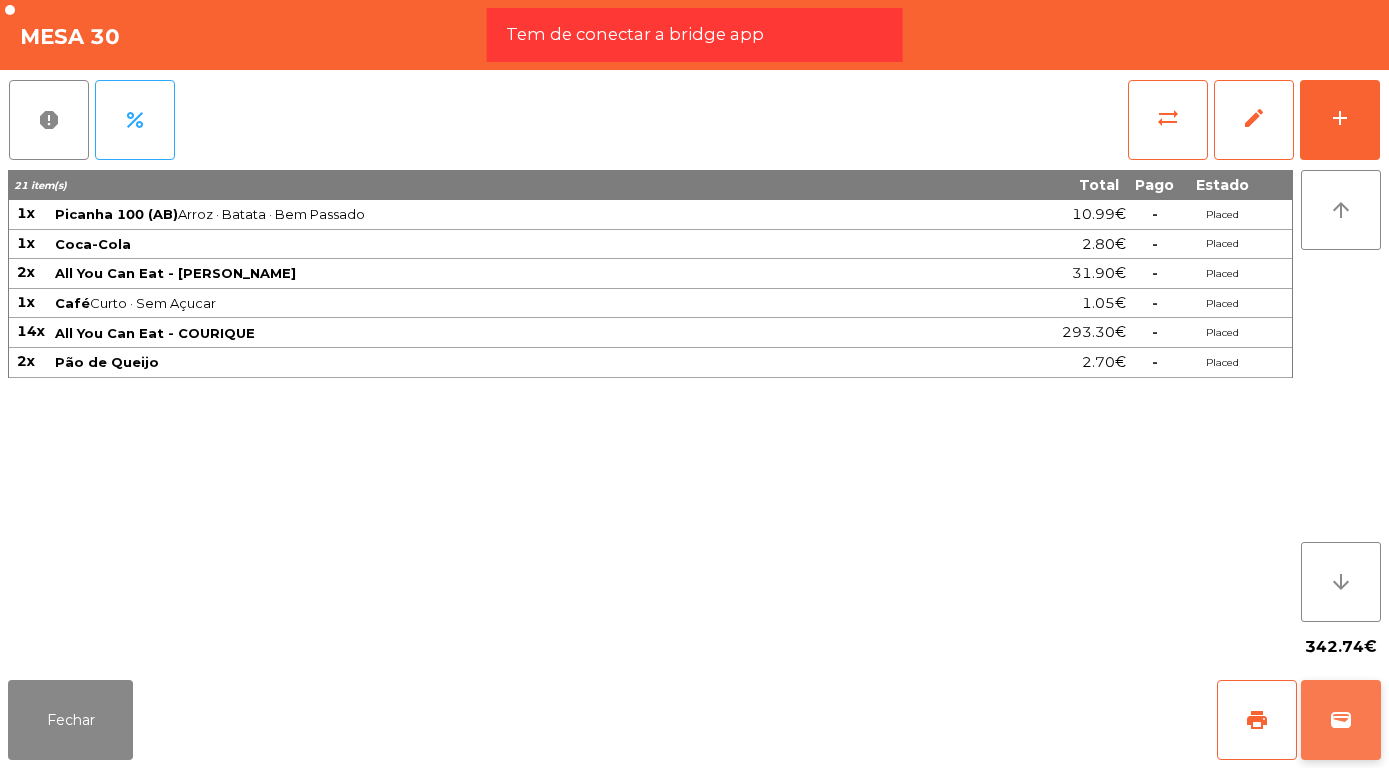 click on "wallet" 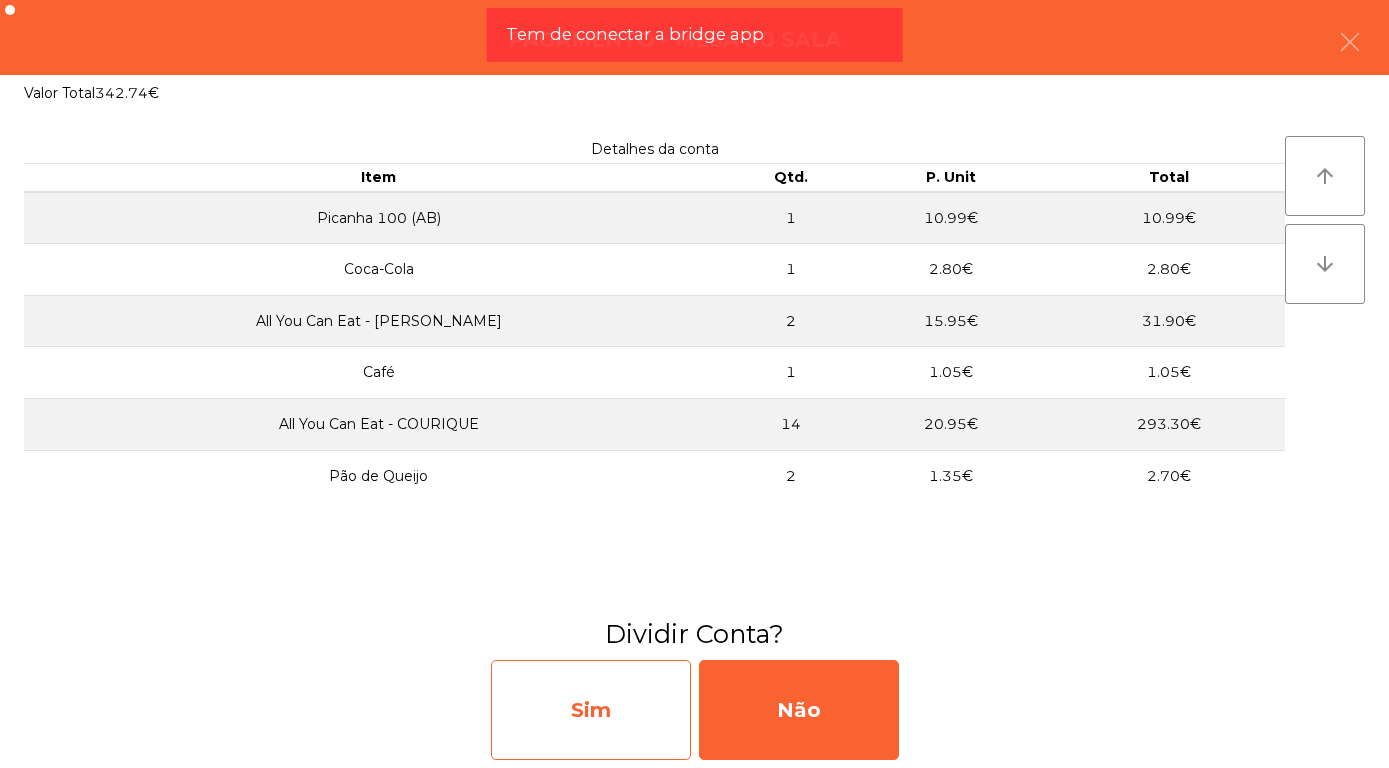 click on "Sim" 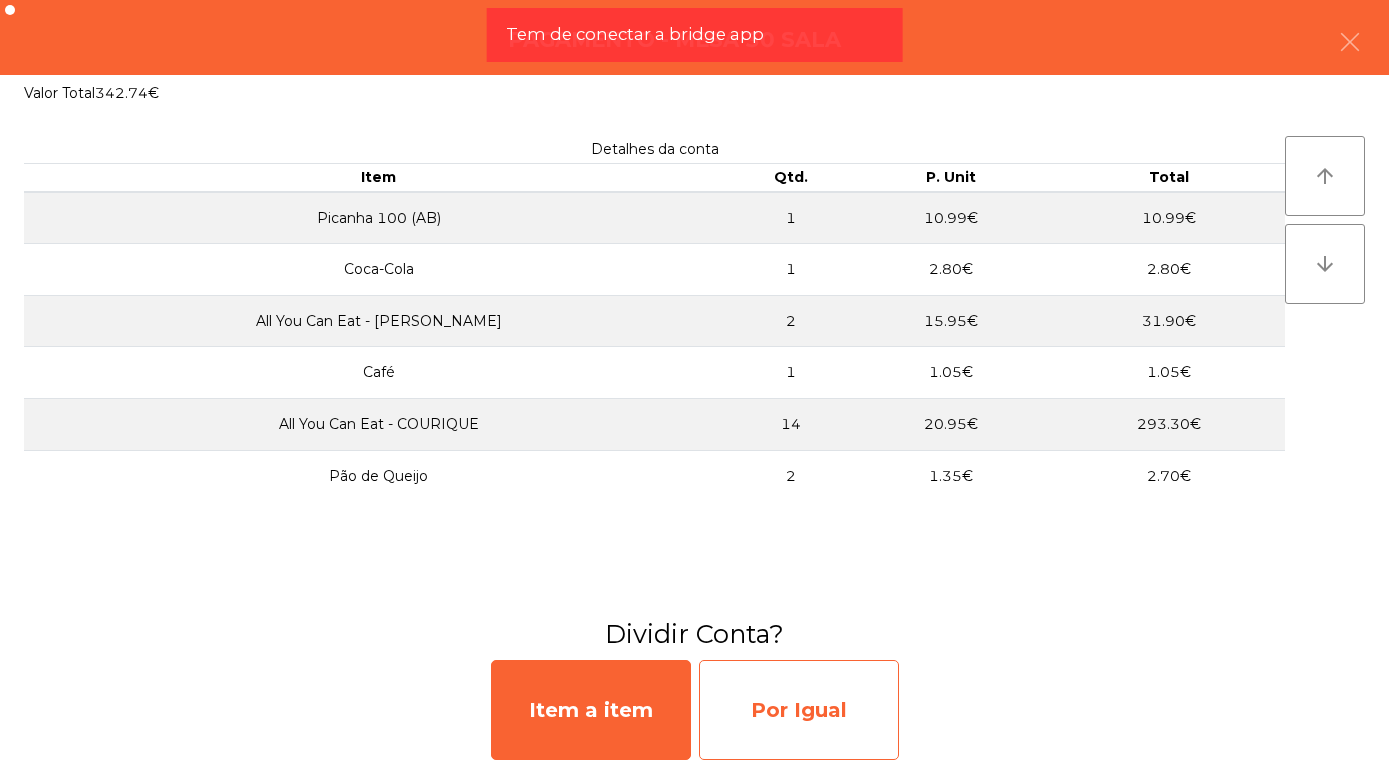 click on "Por Igual" 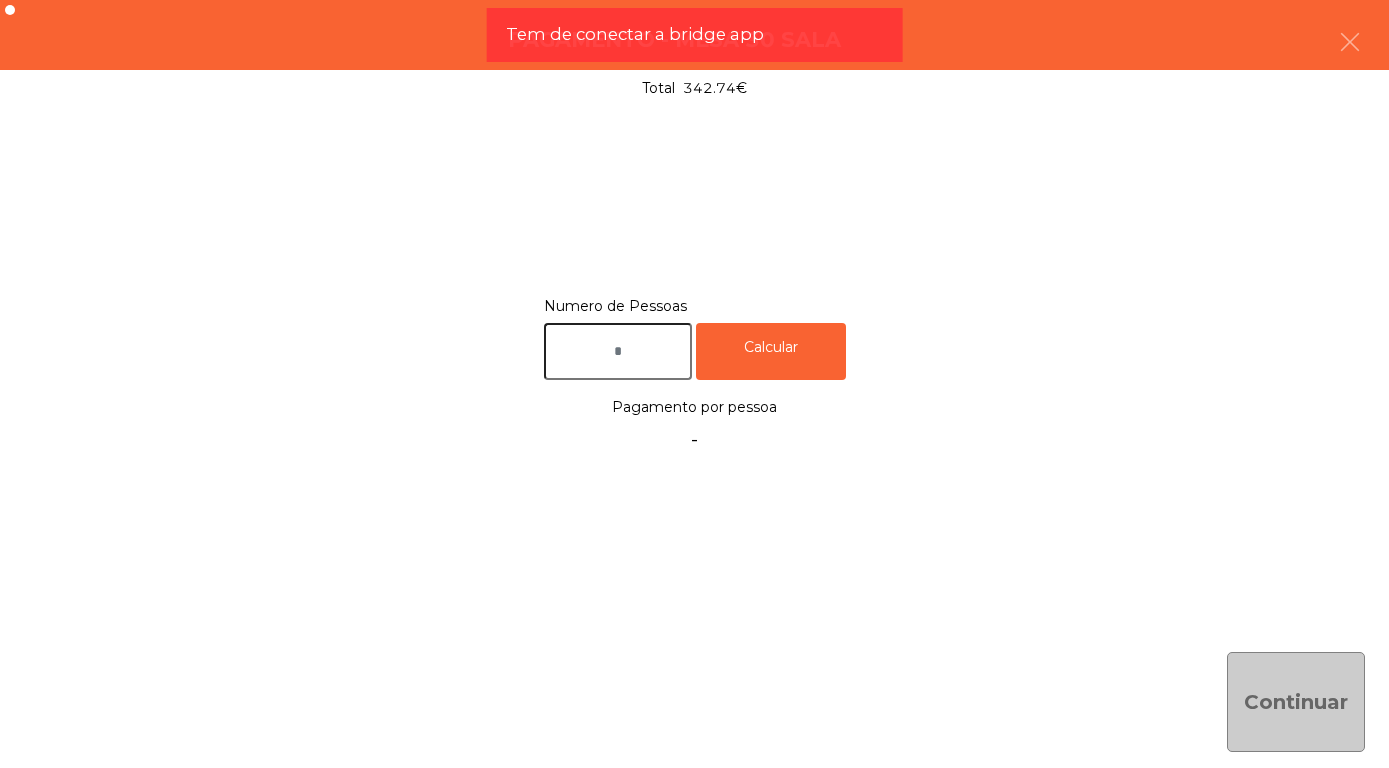 click 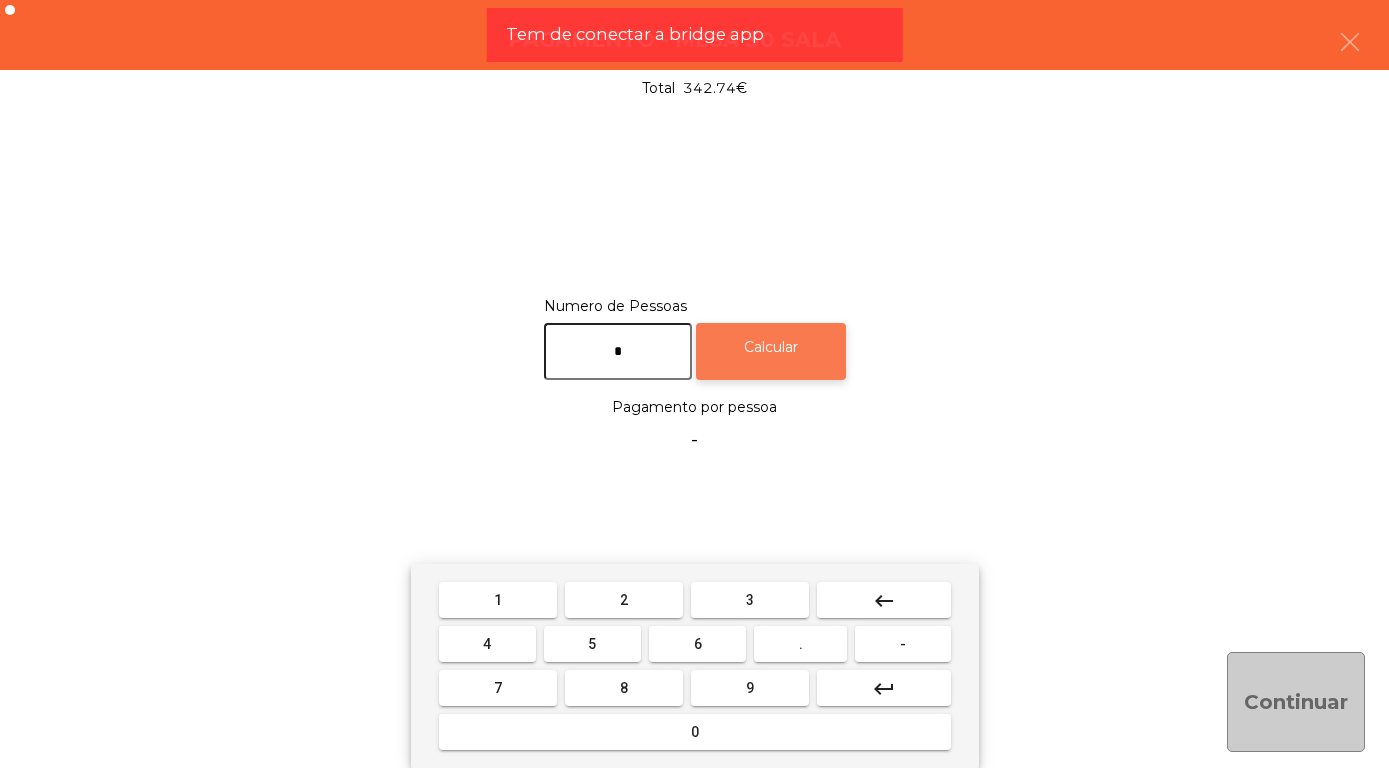 type on "*" 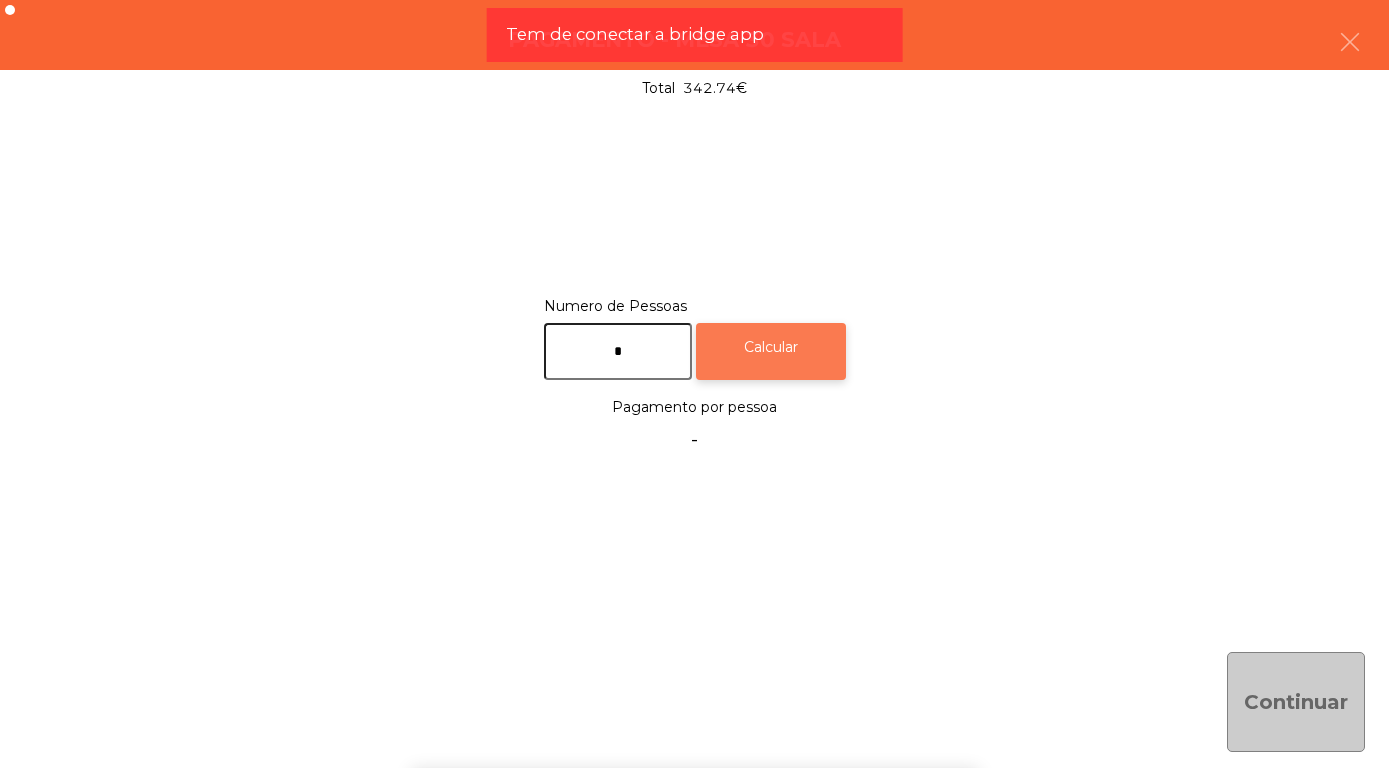 click on "Calcular" 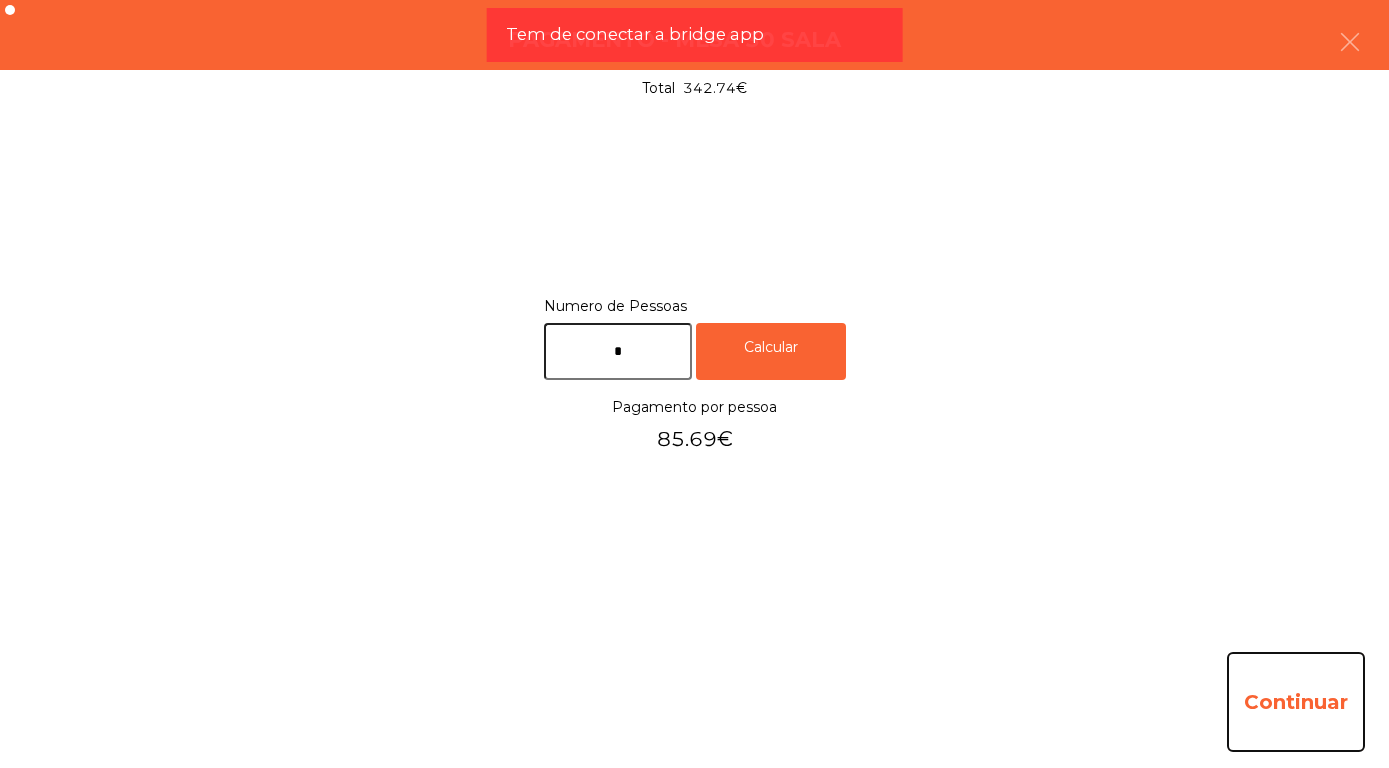 click on "Continuar" 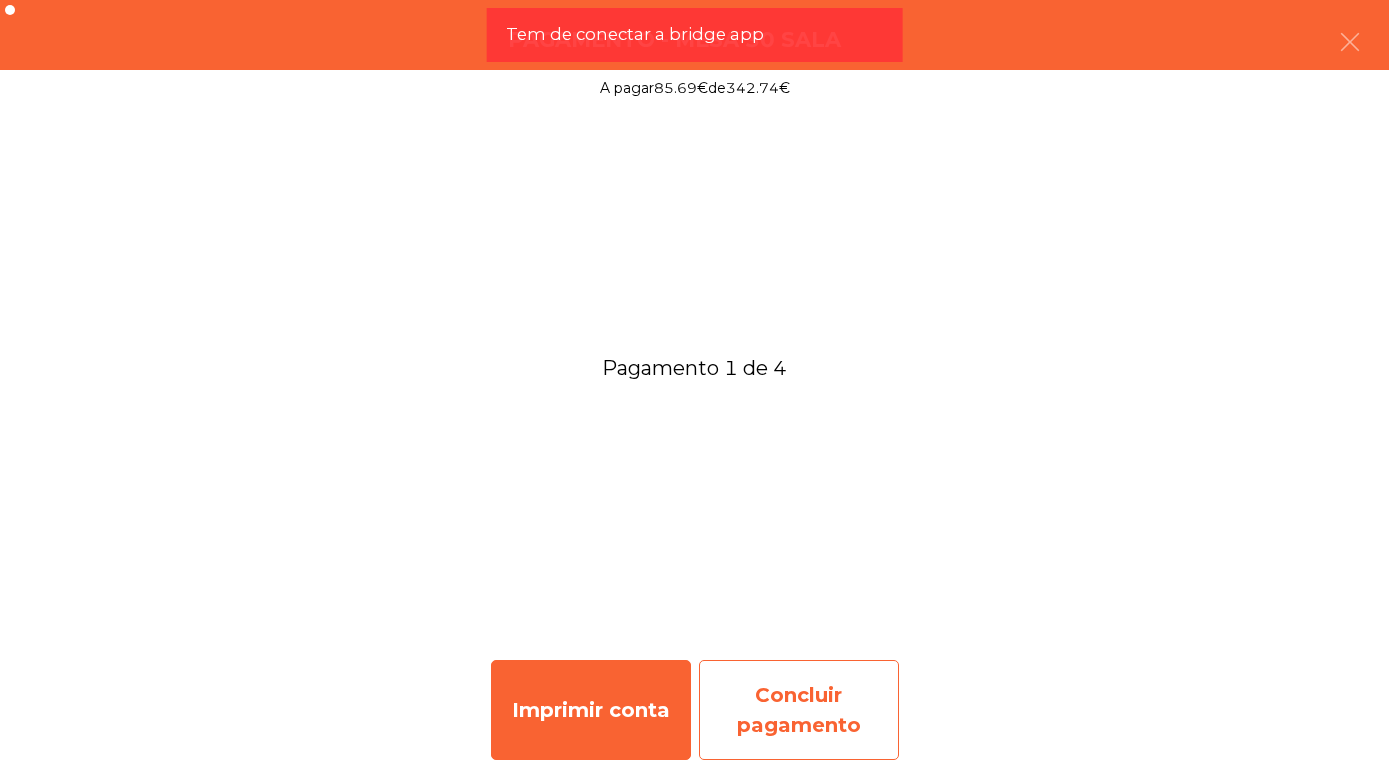 click on "Concluir pagamento" 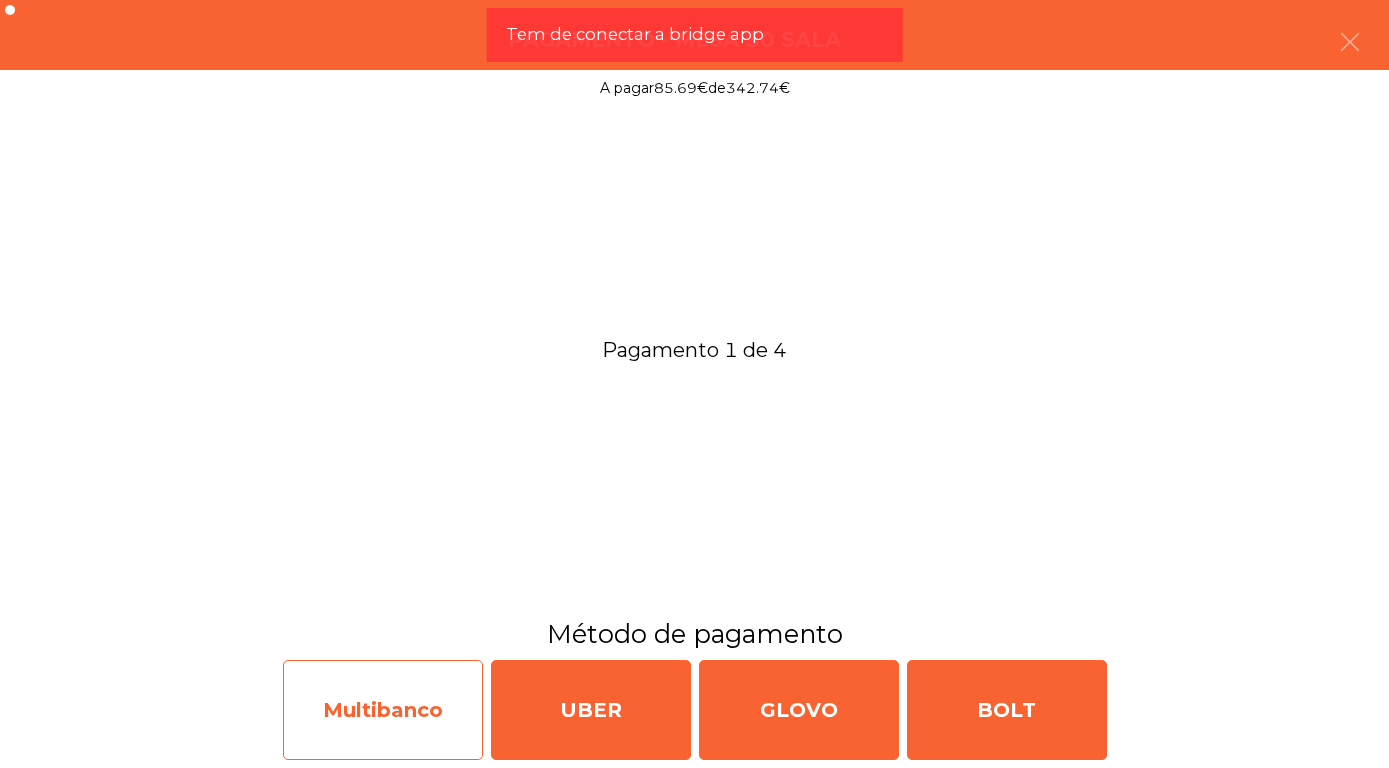 click on "Multibanco" 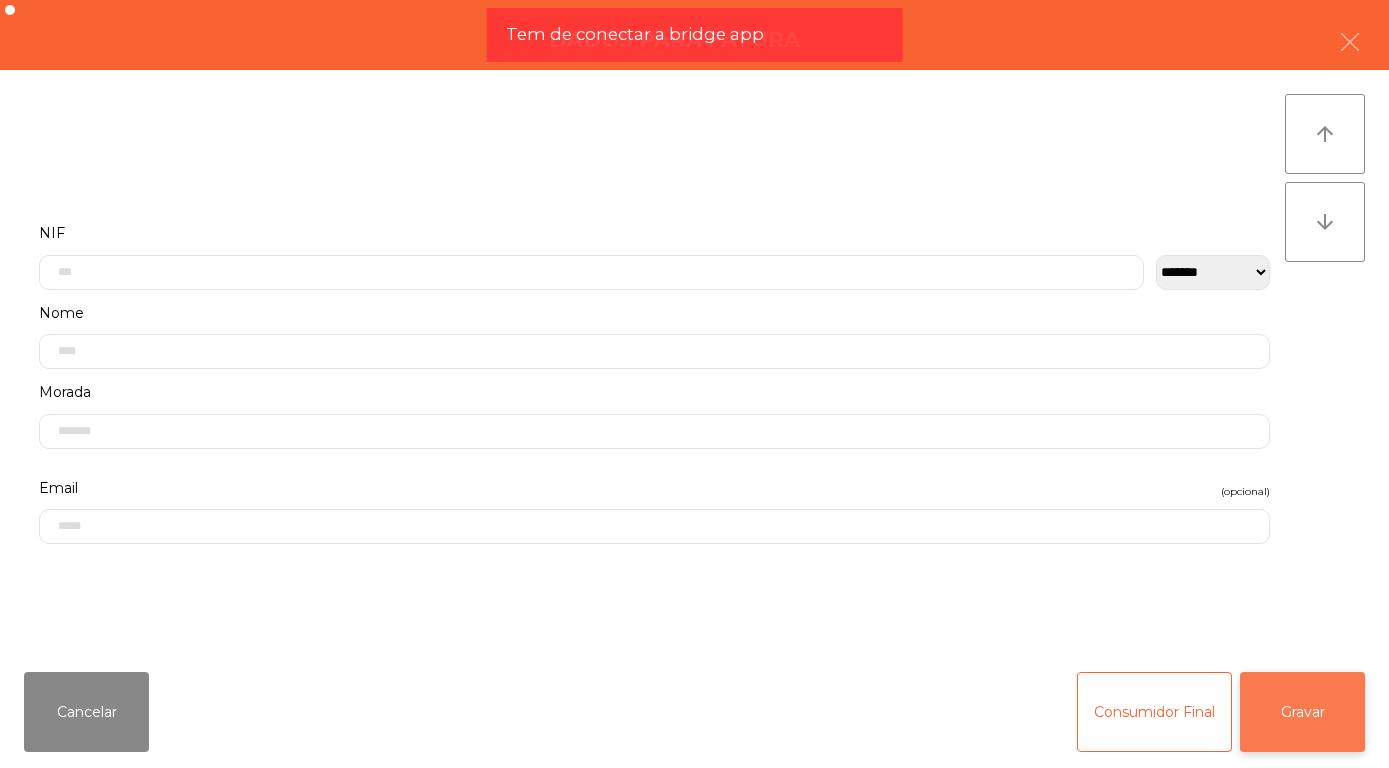 click on "Gravar" 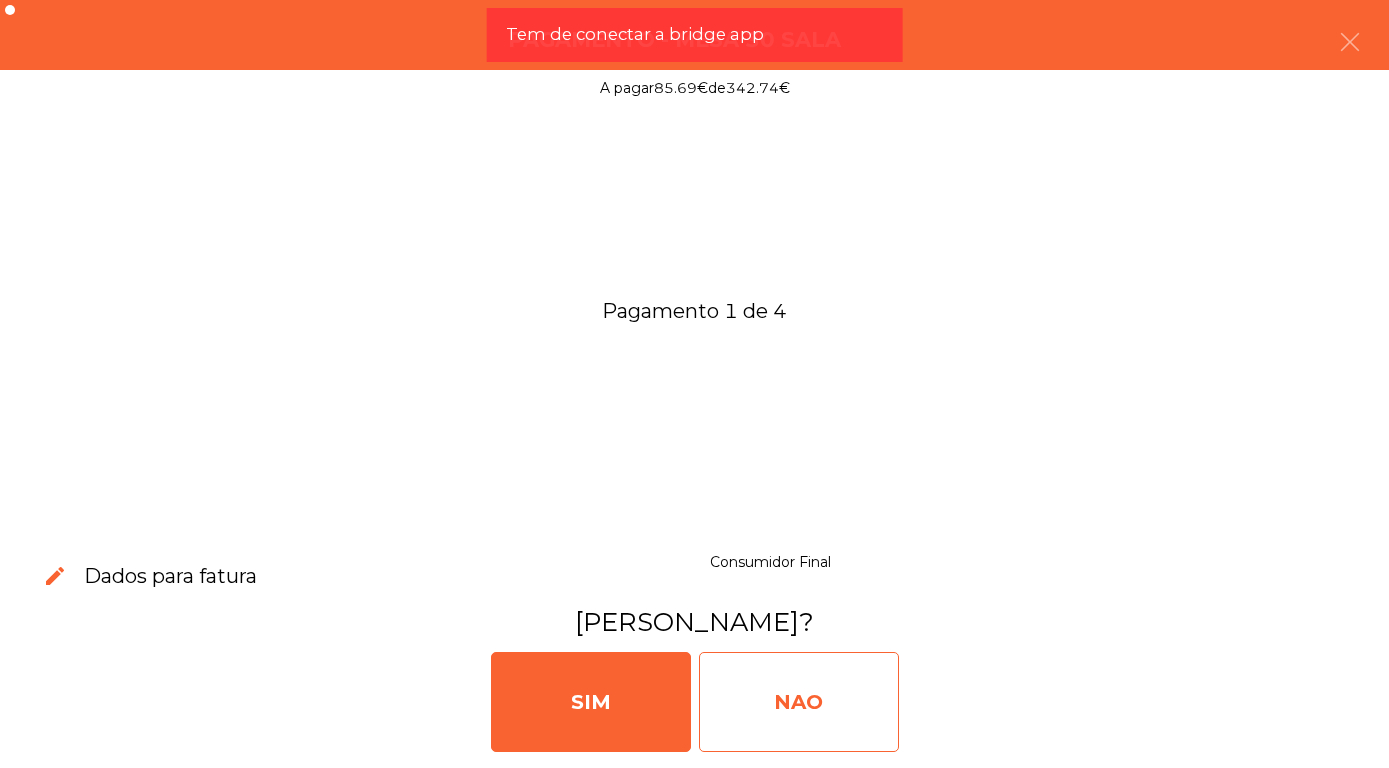 click on "NAO" 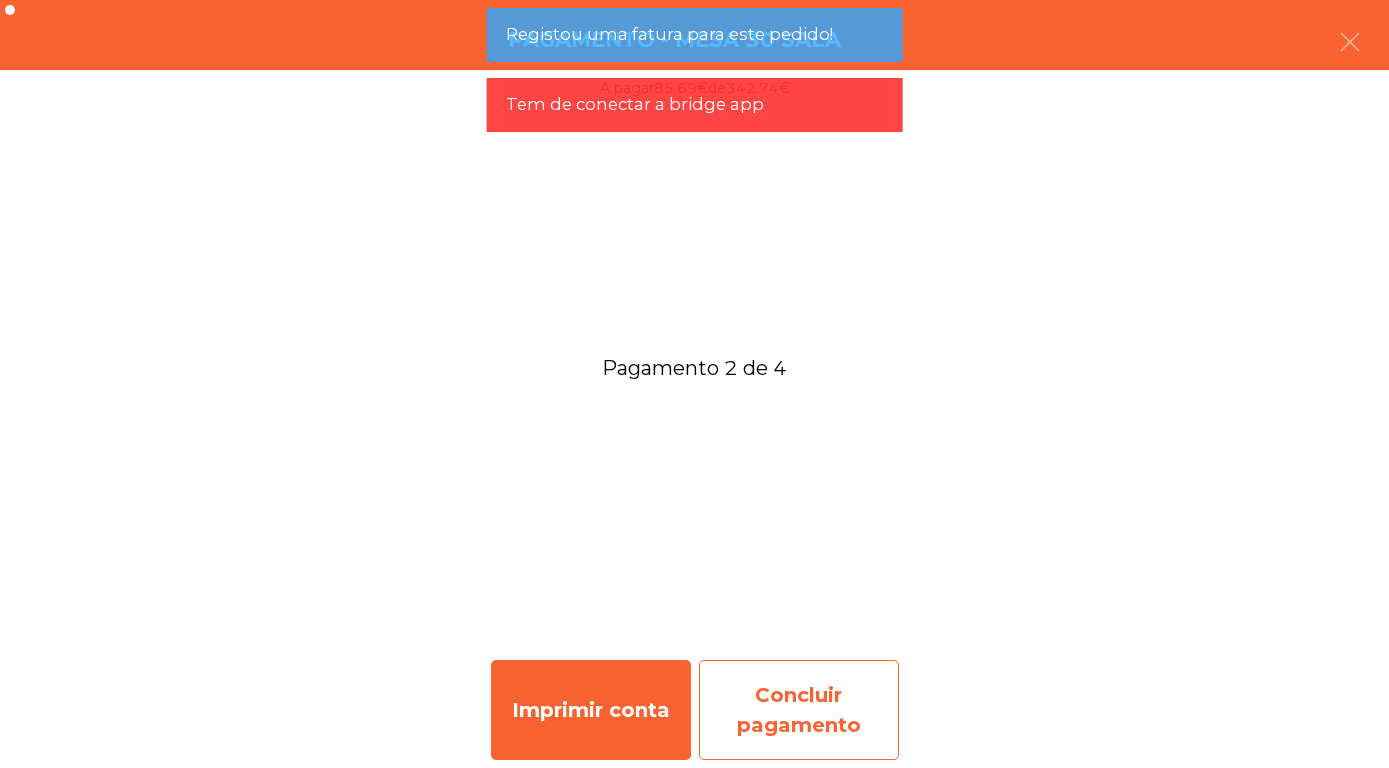 click on "Concluir pagamento" 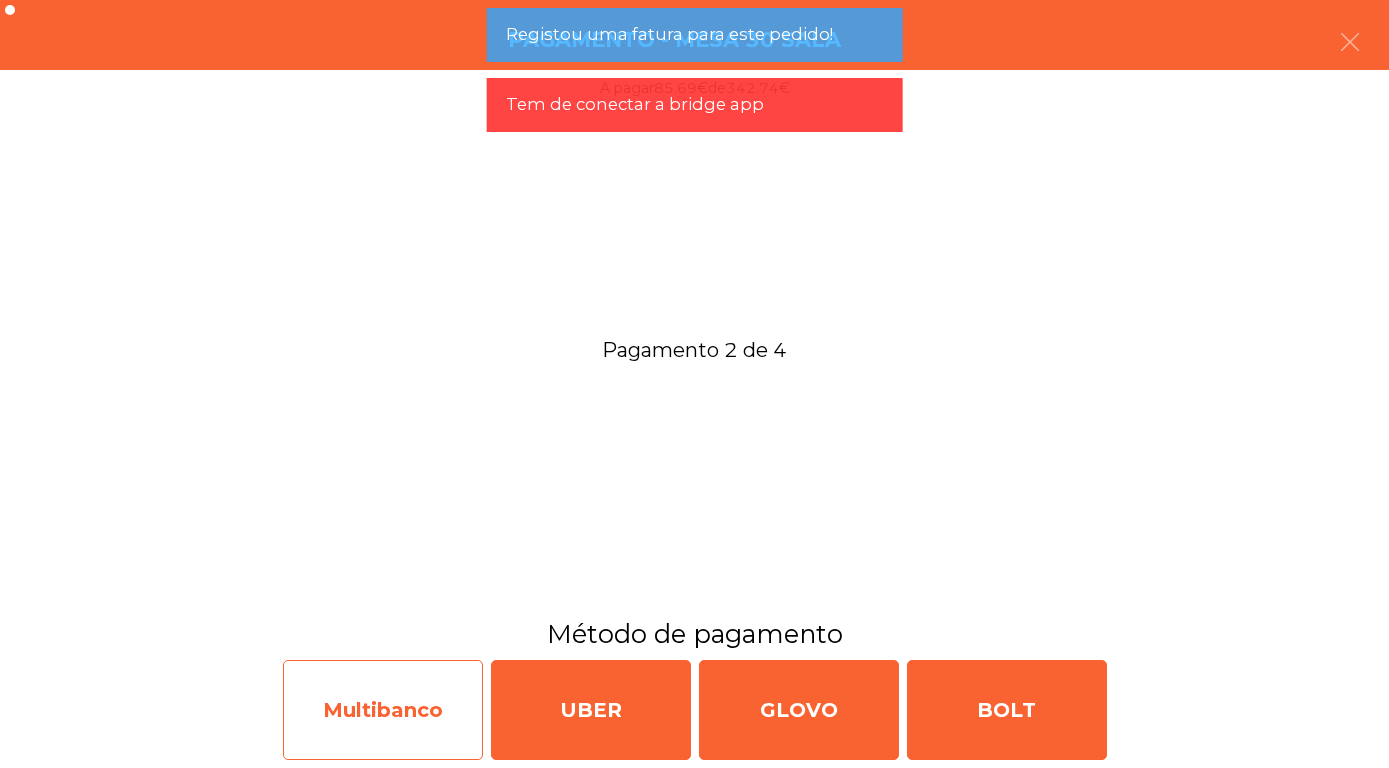 click on "Multibanco" 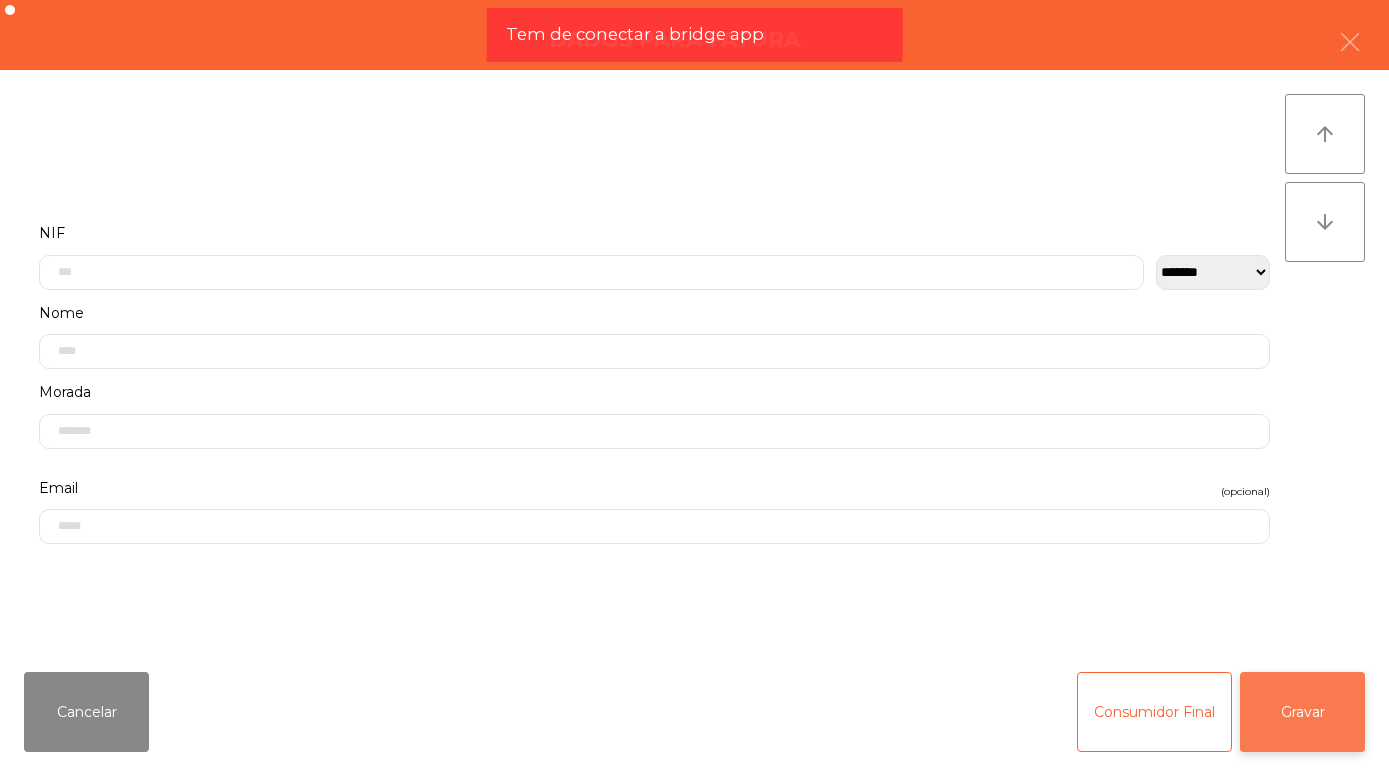 click on "Gravar" 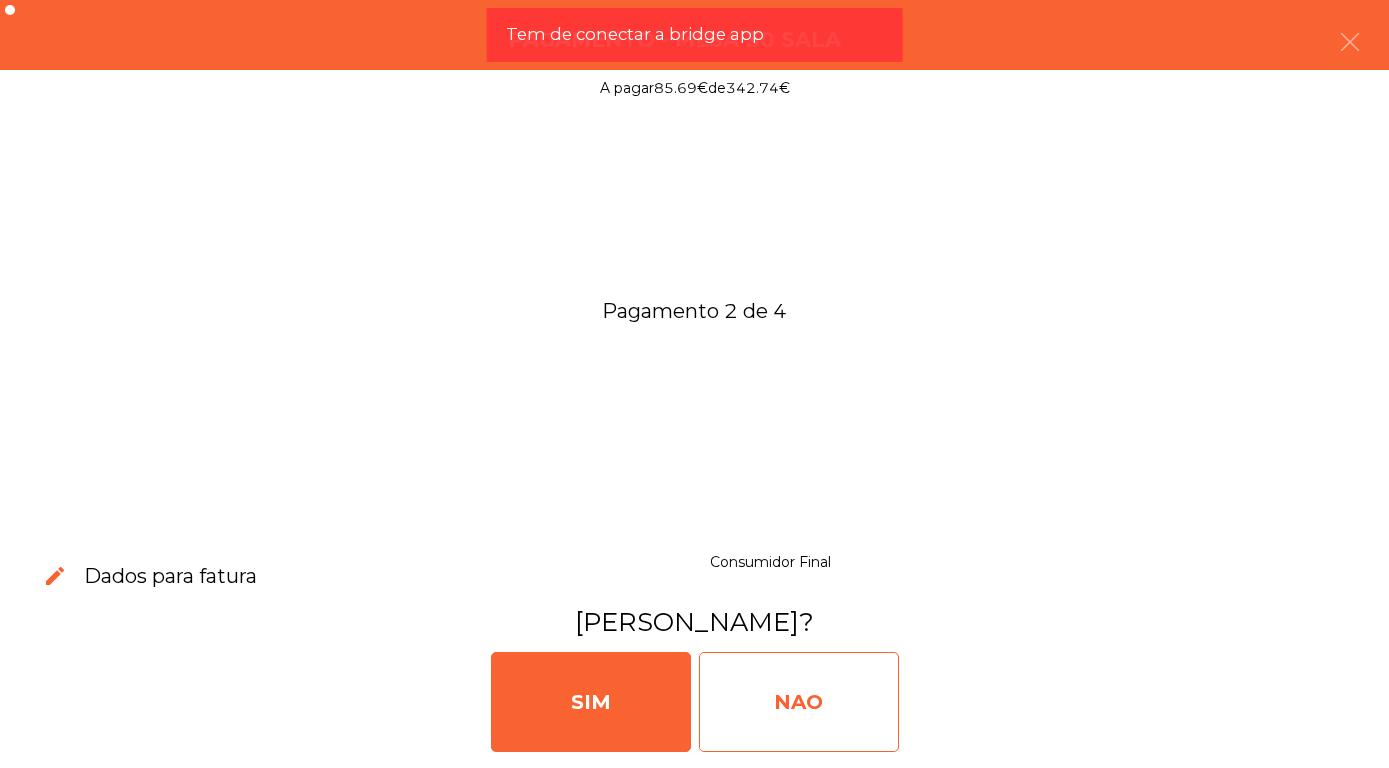 click on "NAO" 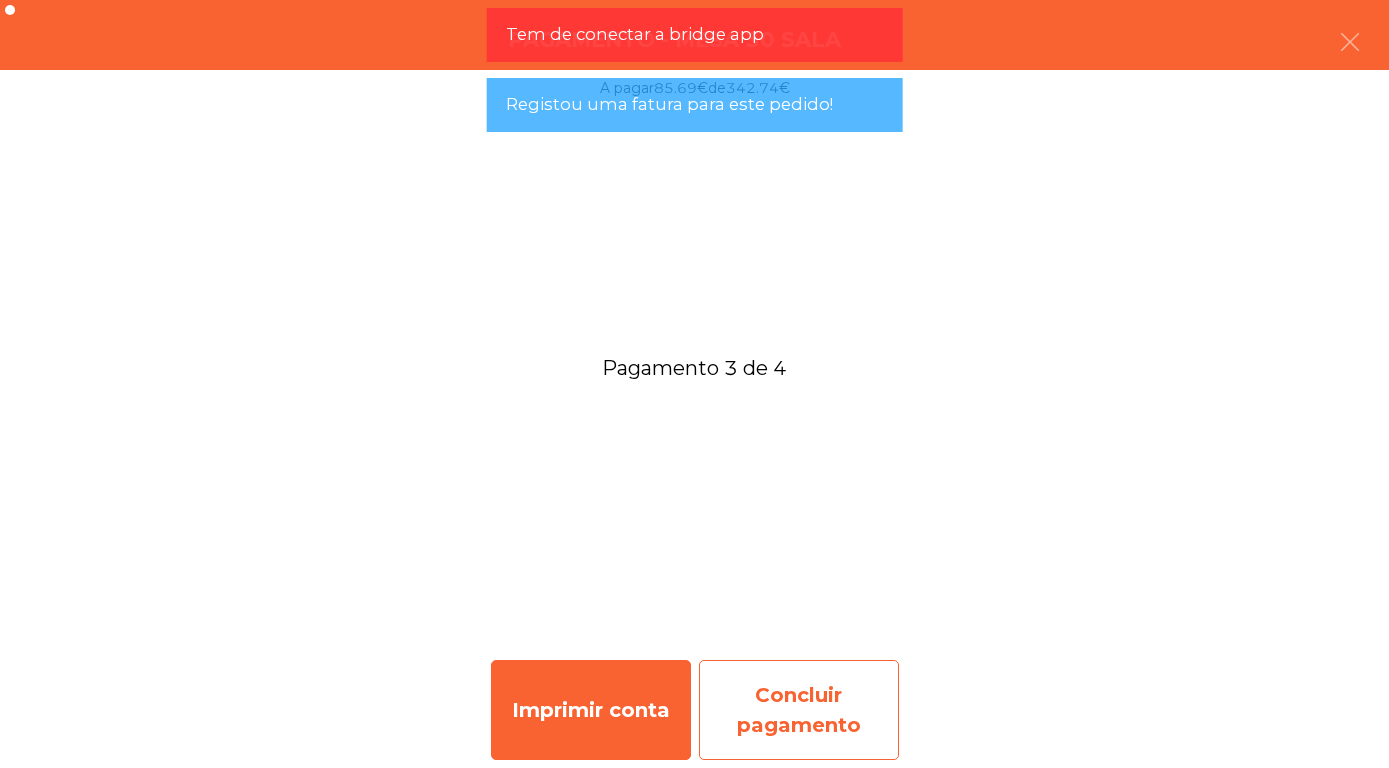 click on "Concluir pagamento" 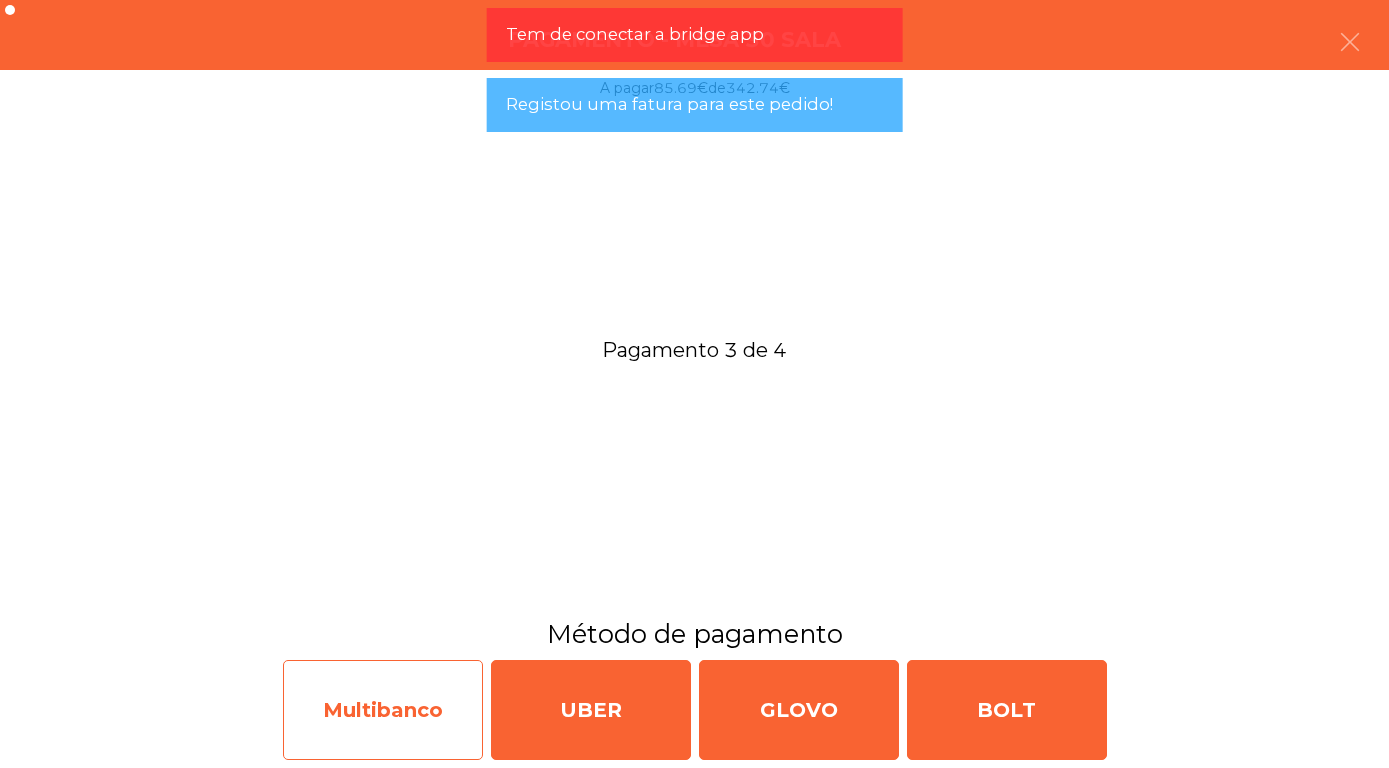 click on "Multibanco" 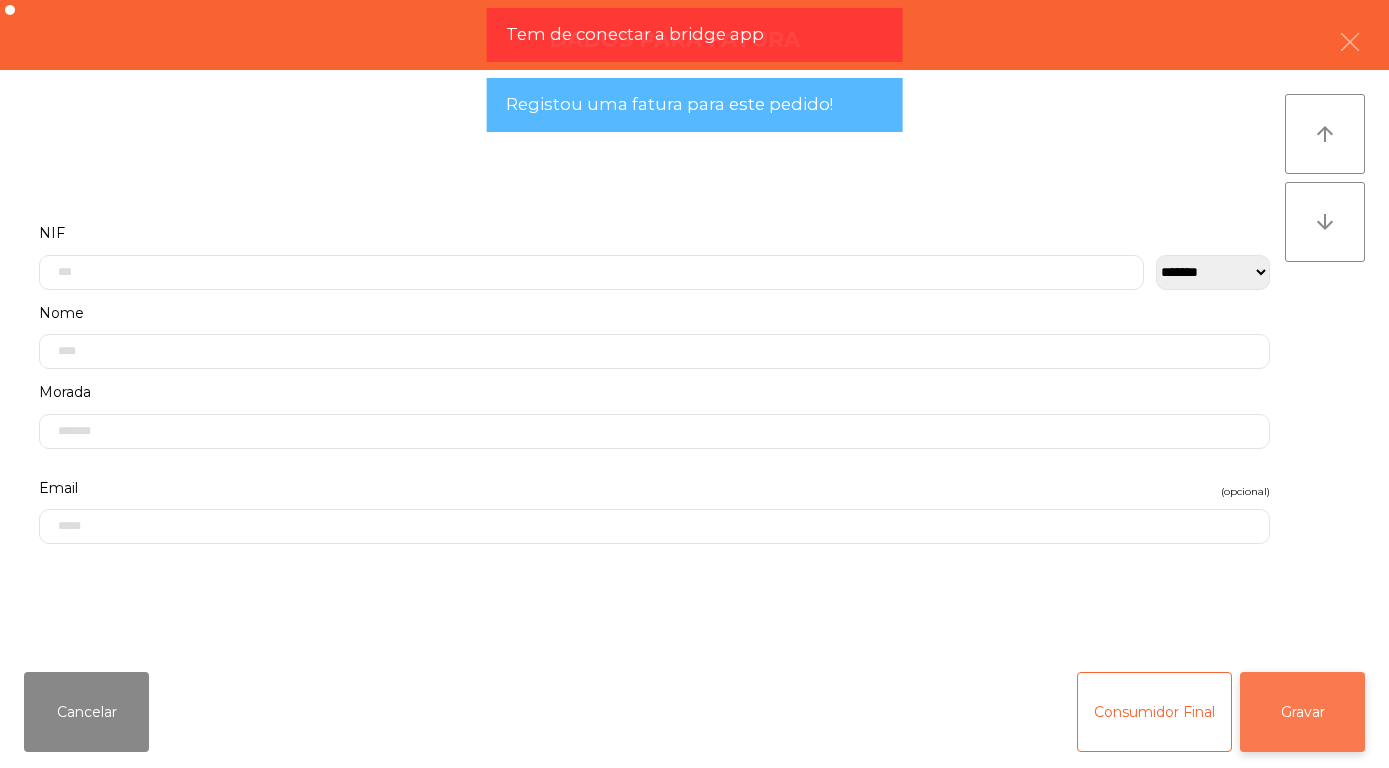 click on "Gravar" 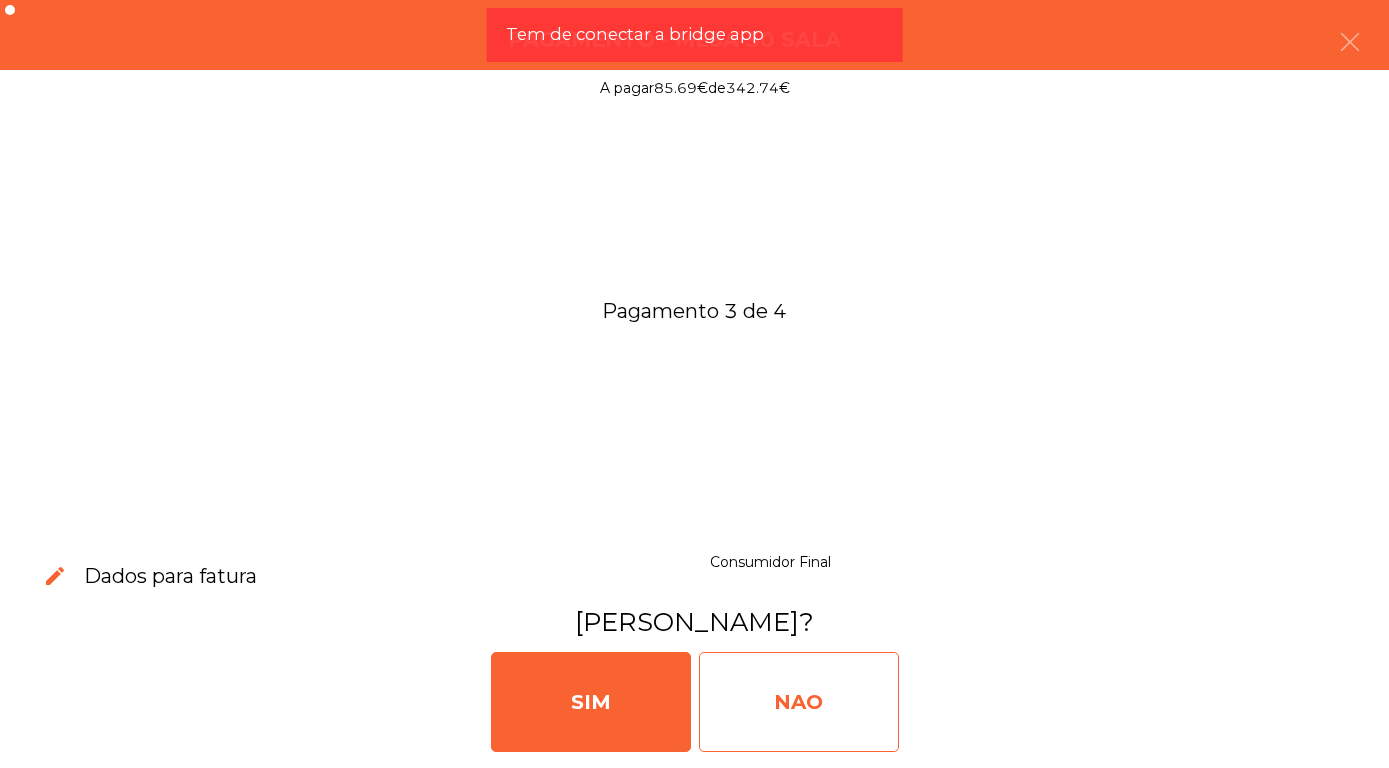 click on "NAO" 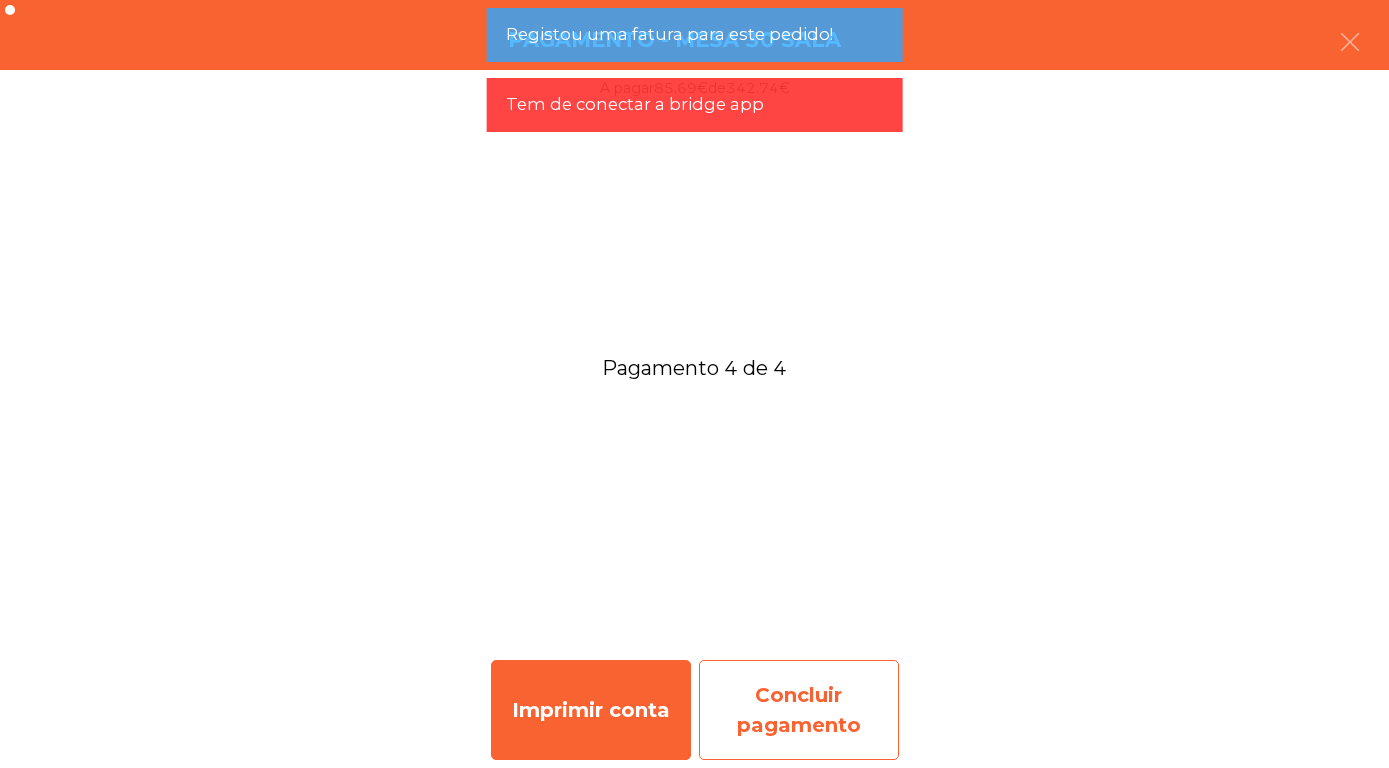 click on "Concluir pagamento" 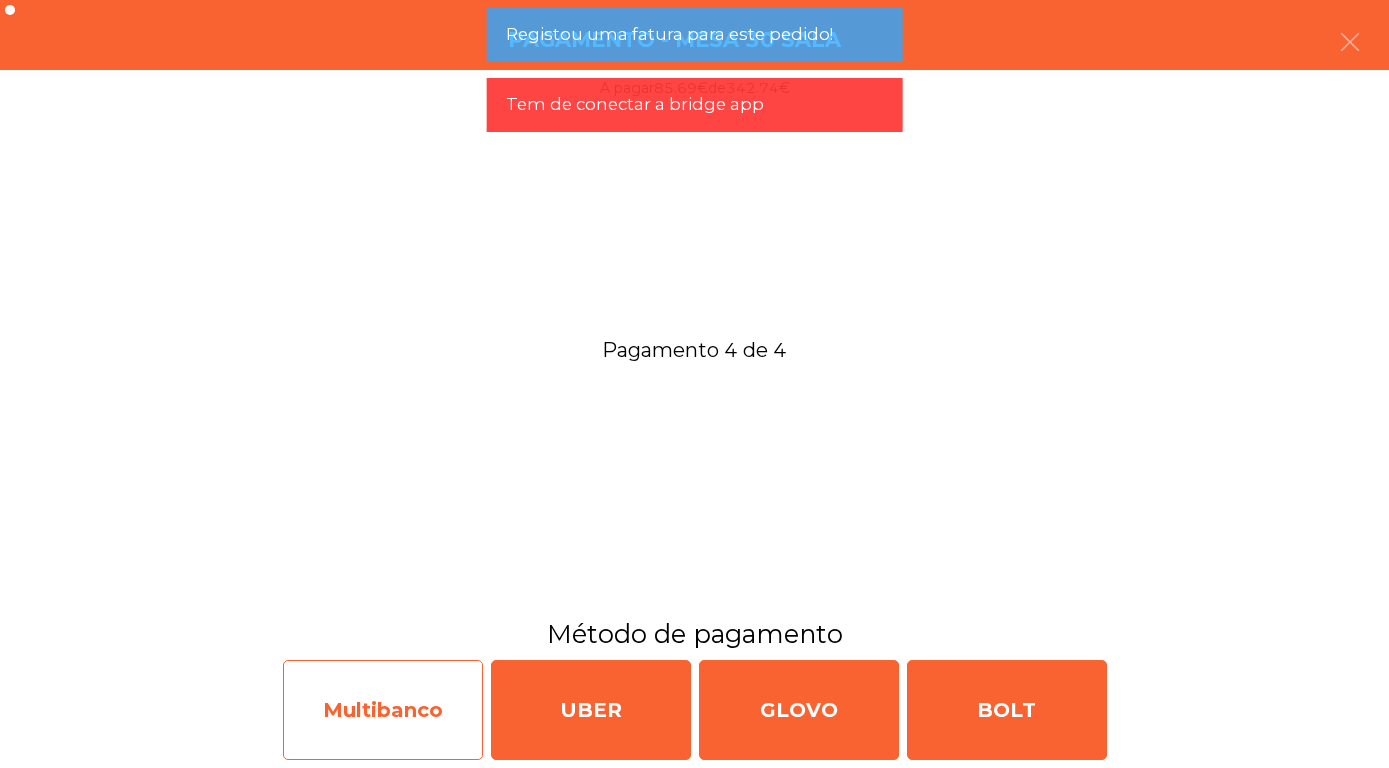 click on "Multibanco" 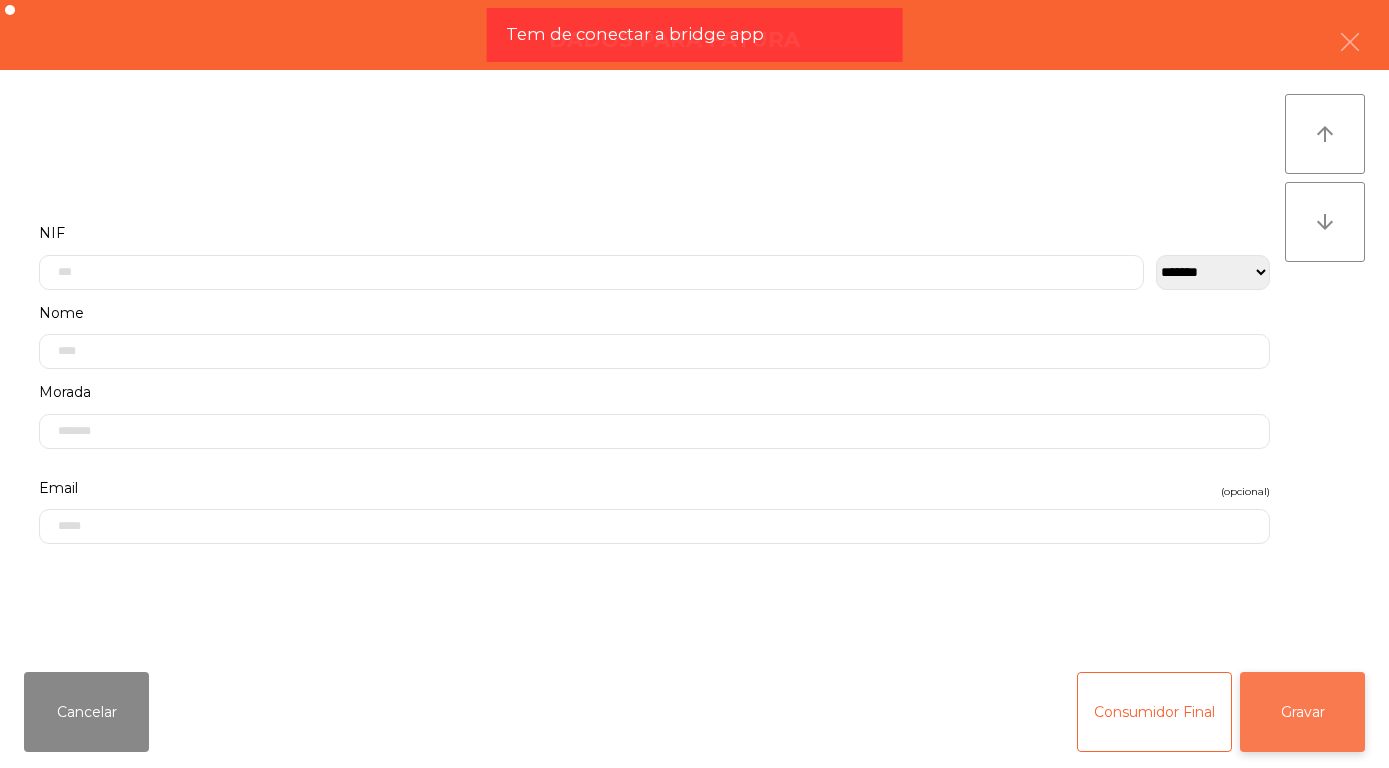 click on "Gravar" 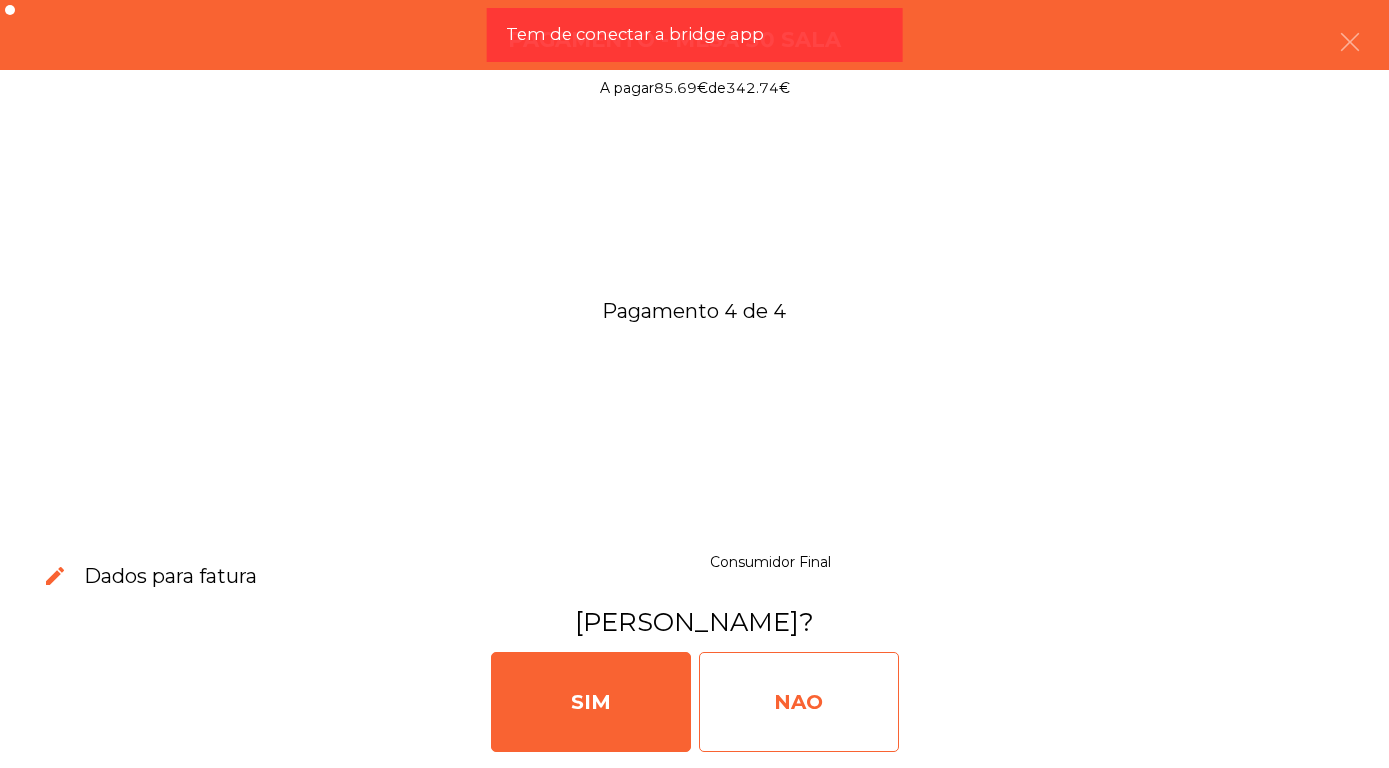 click on "NAO" 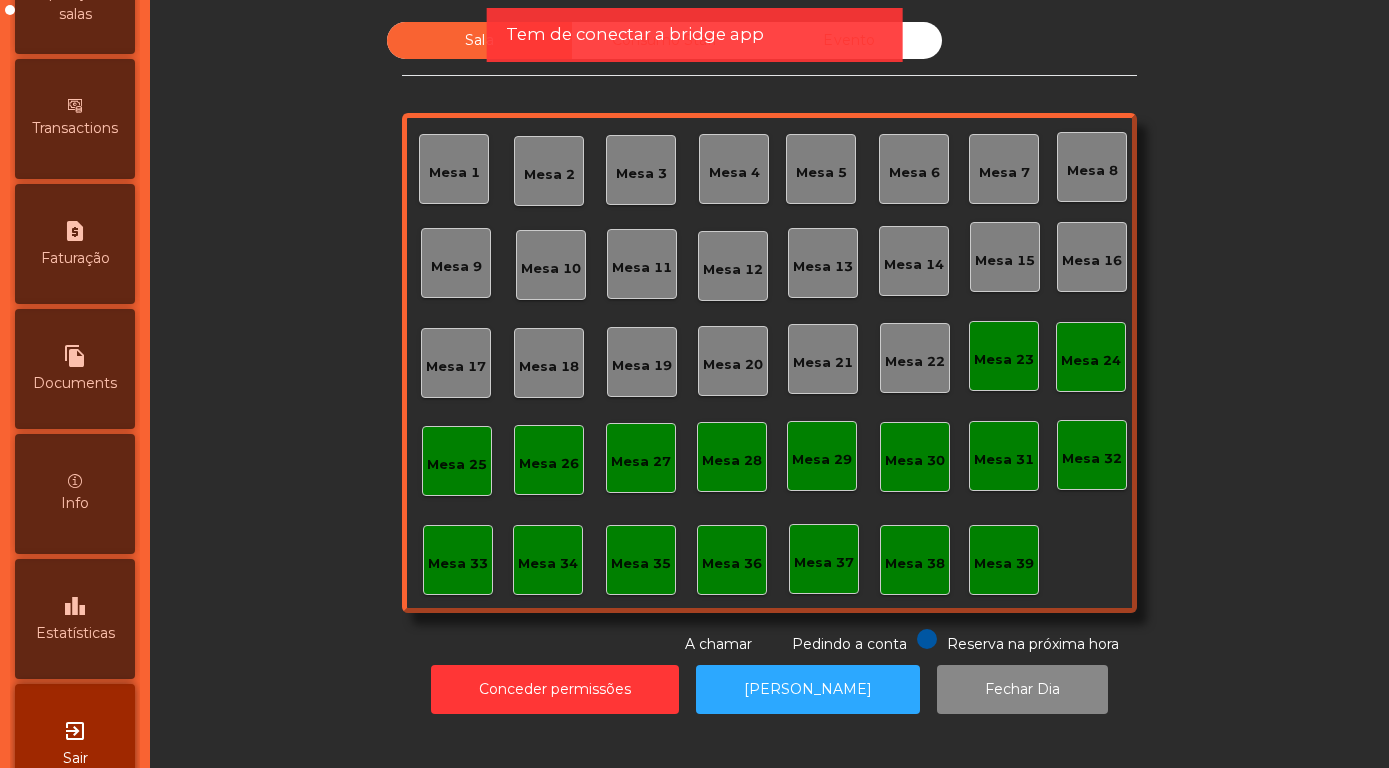 scroll, scrollTop: 948, scrollLeft: 0, axis: vertical 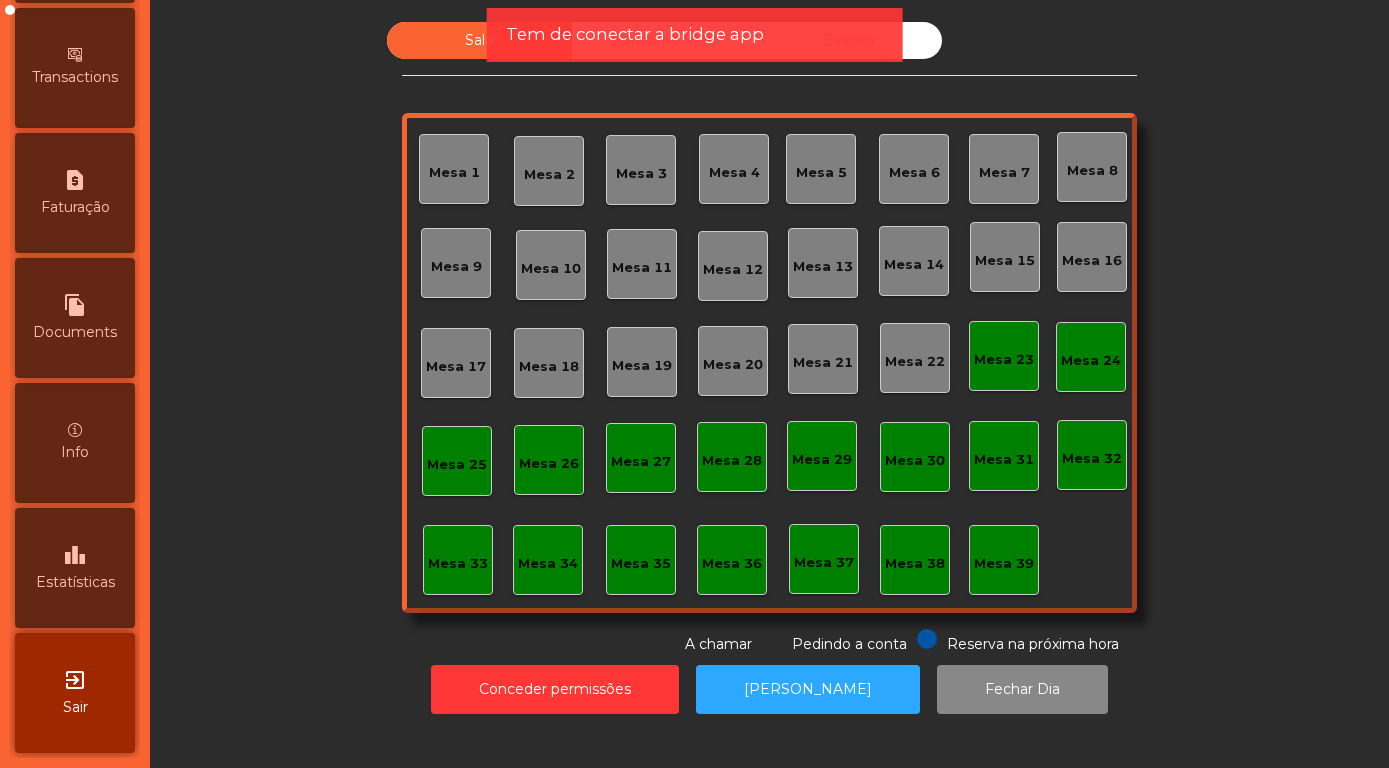 click on "leaderboard" at bounding box center (75, 555) 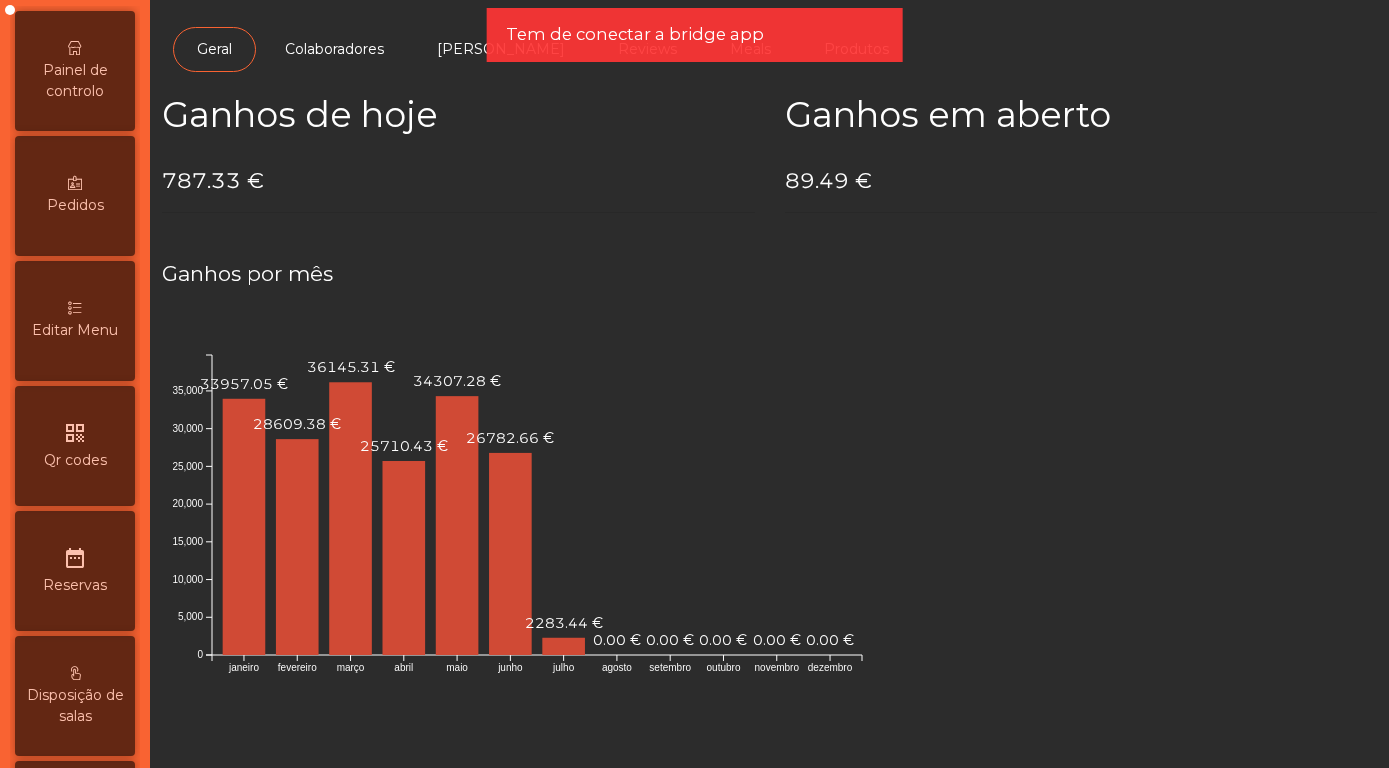 scroll, scrollTop: 0, scrollLeft: 0, axis: both 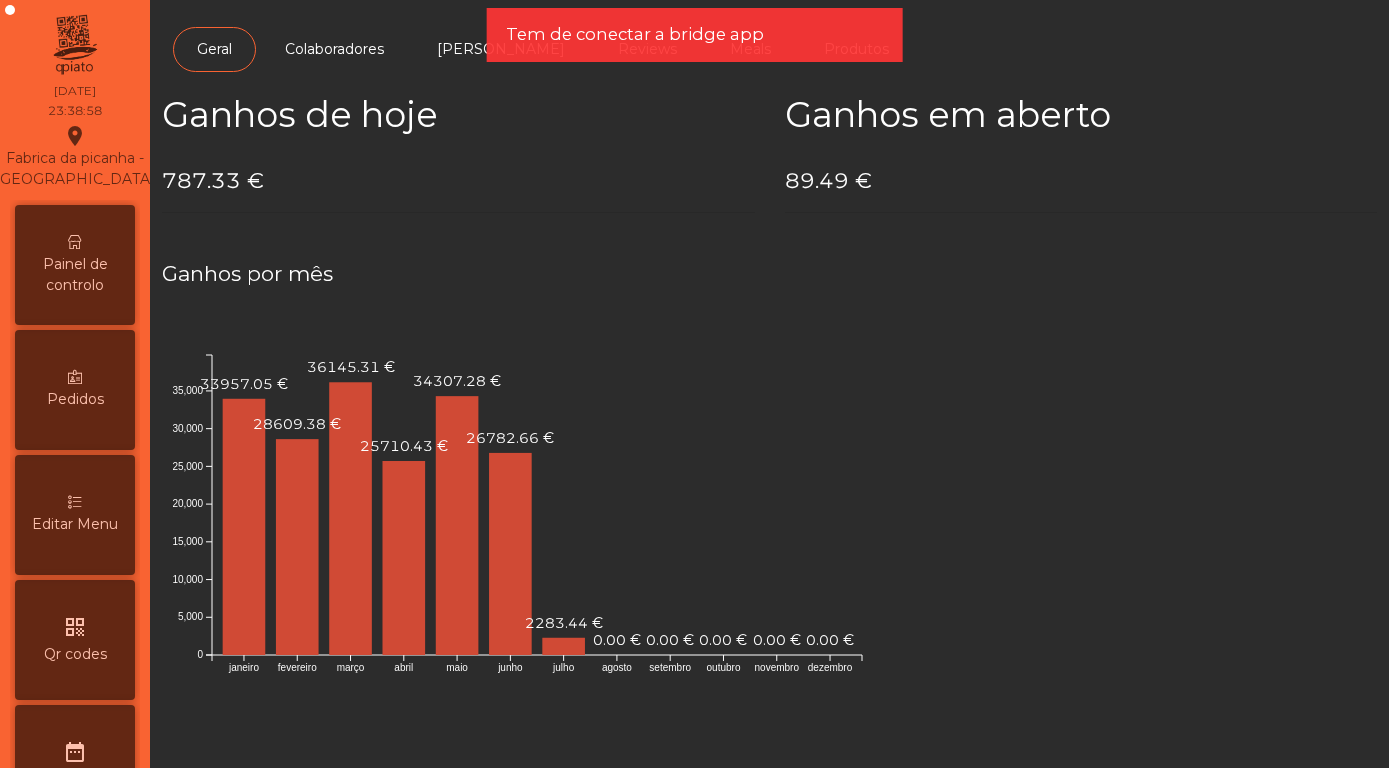 click on "Painel de controlo" at bounding box center (75, 275) 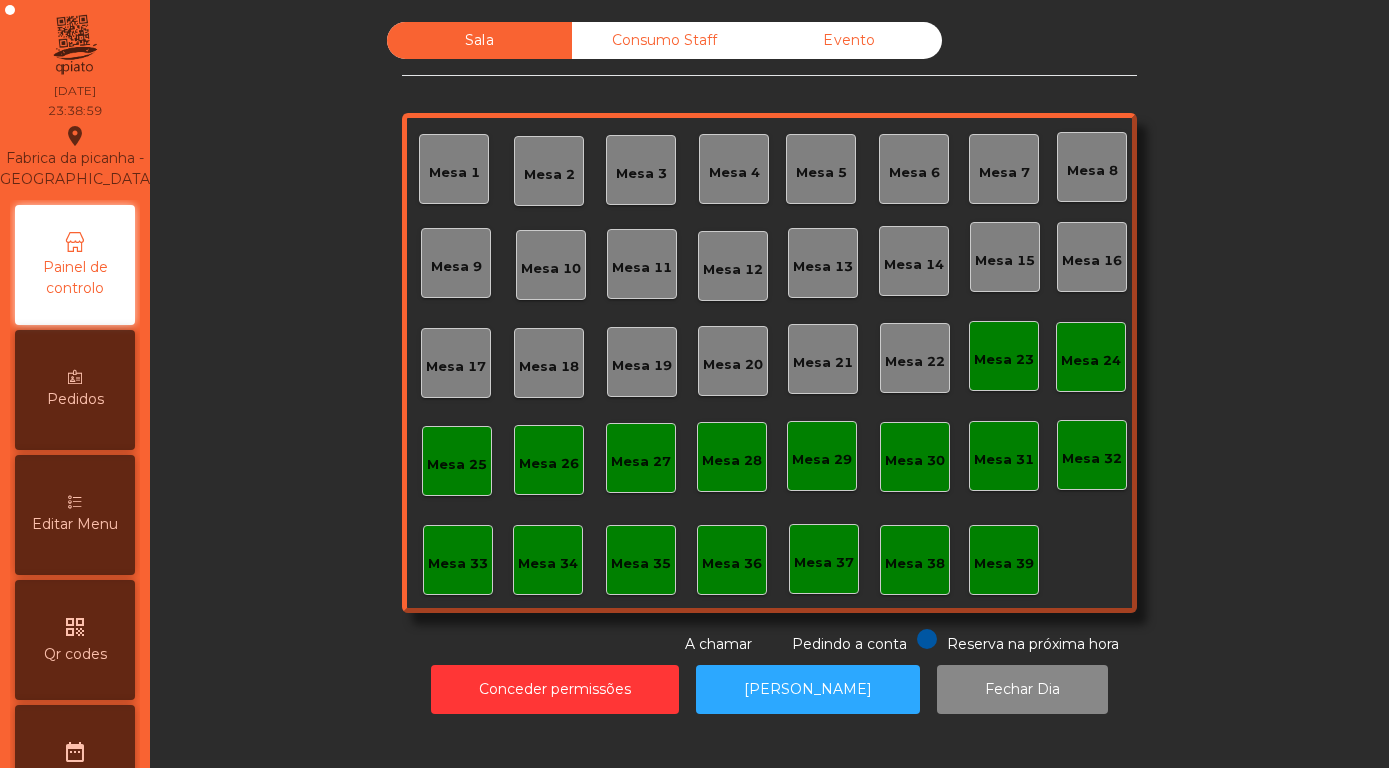click on "Evento" 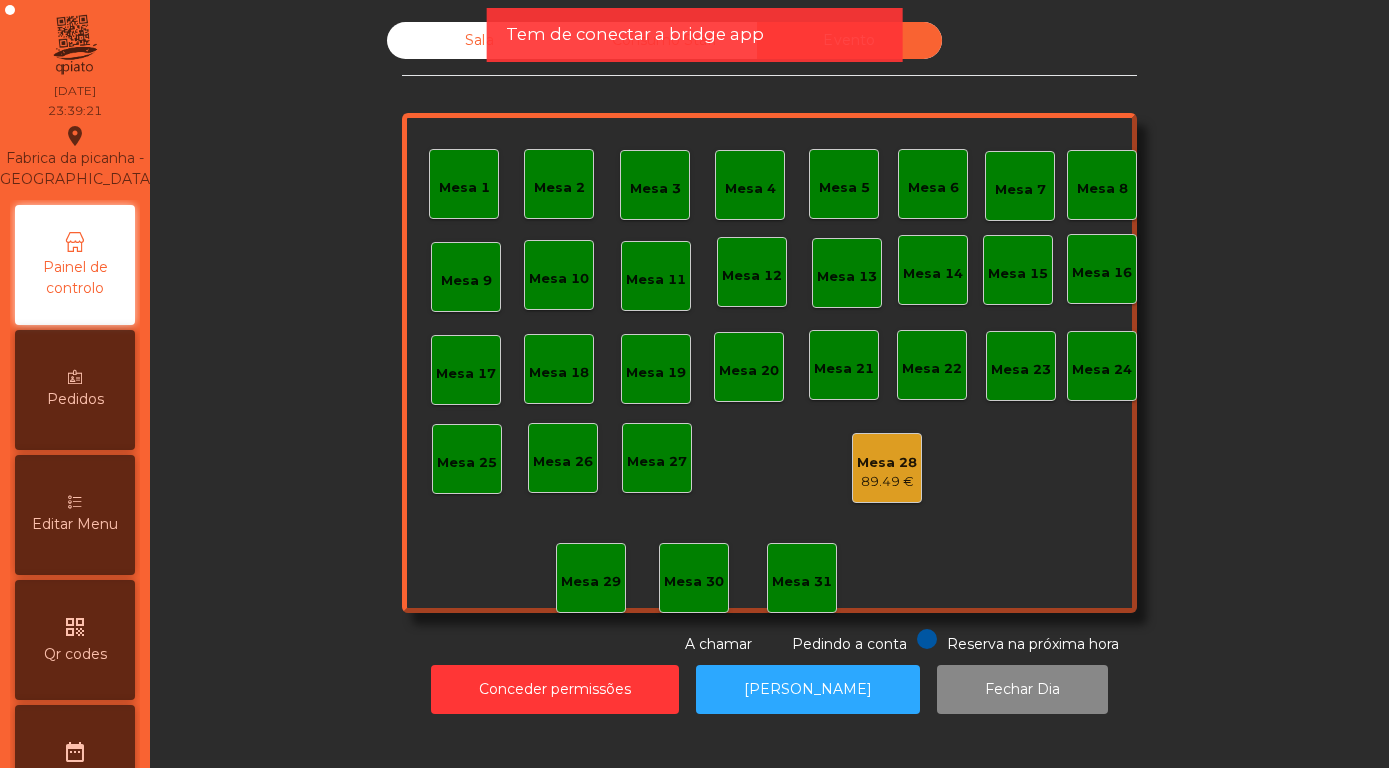 click on "Mesa 28" 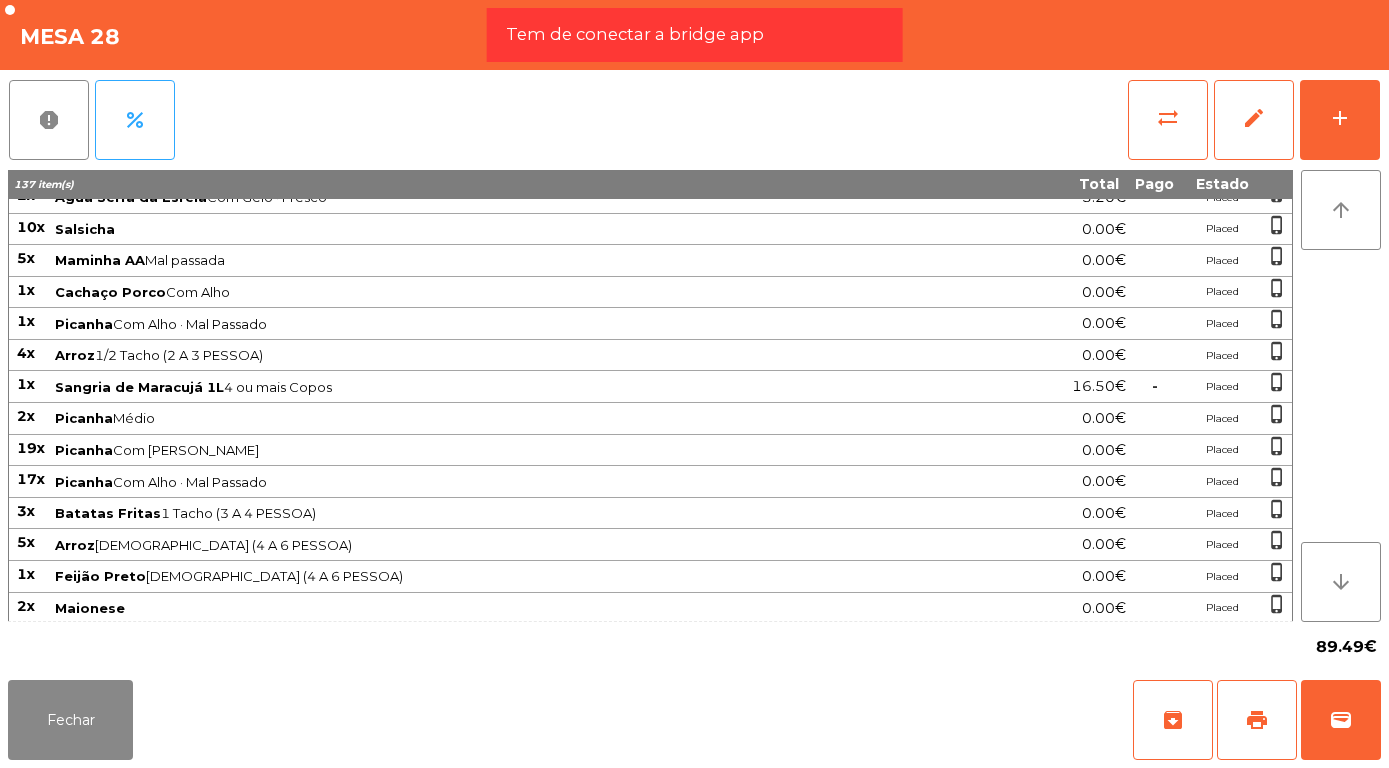 scroll, scrollTop: 1129, scrollLeft: 0, axis: vertical 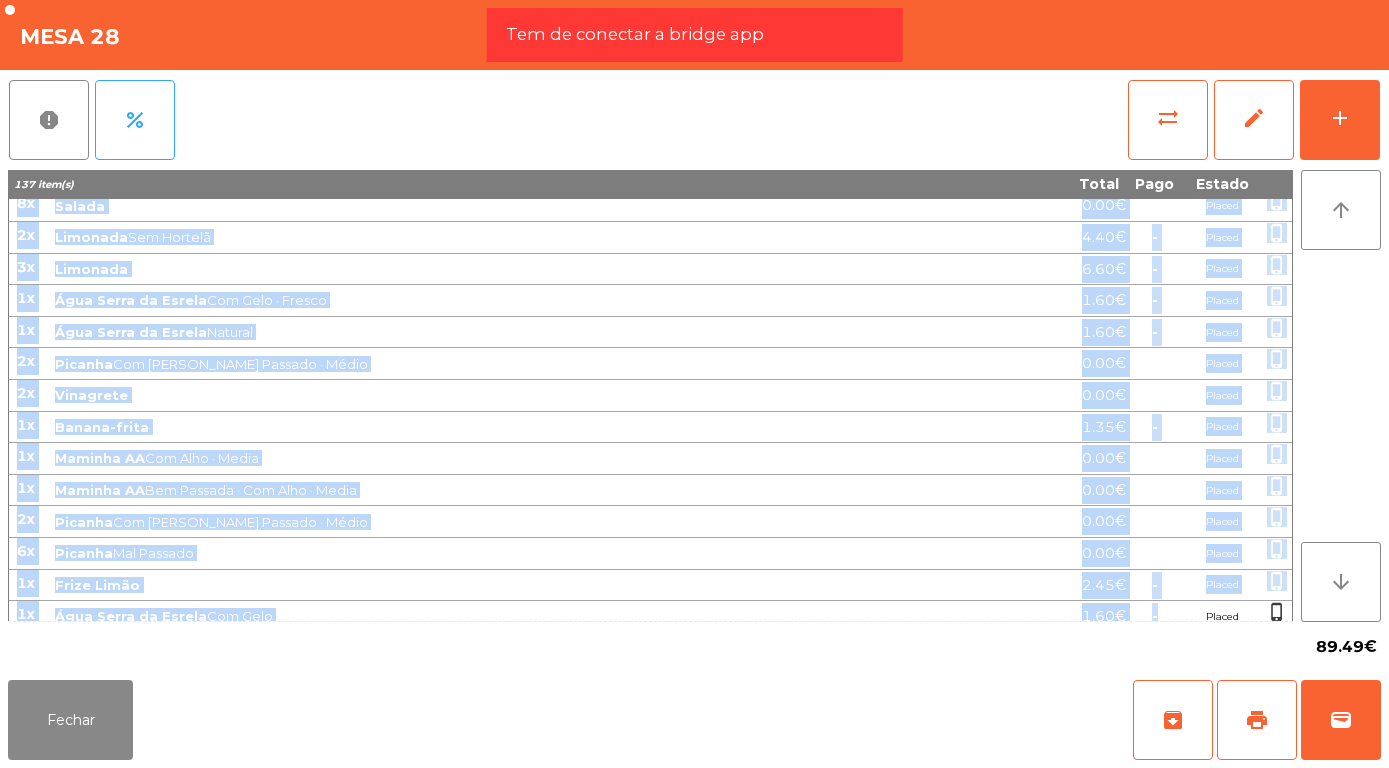 drag, startPoint x: 22, startPoint y: 211, endPoint x: 1135, endPoint y: 614, distance: 1183.7136 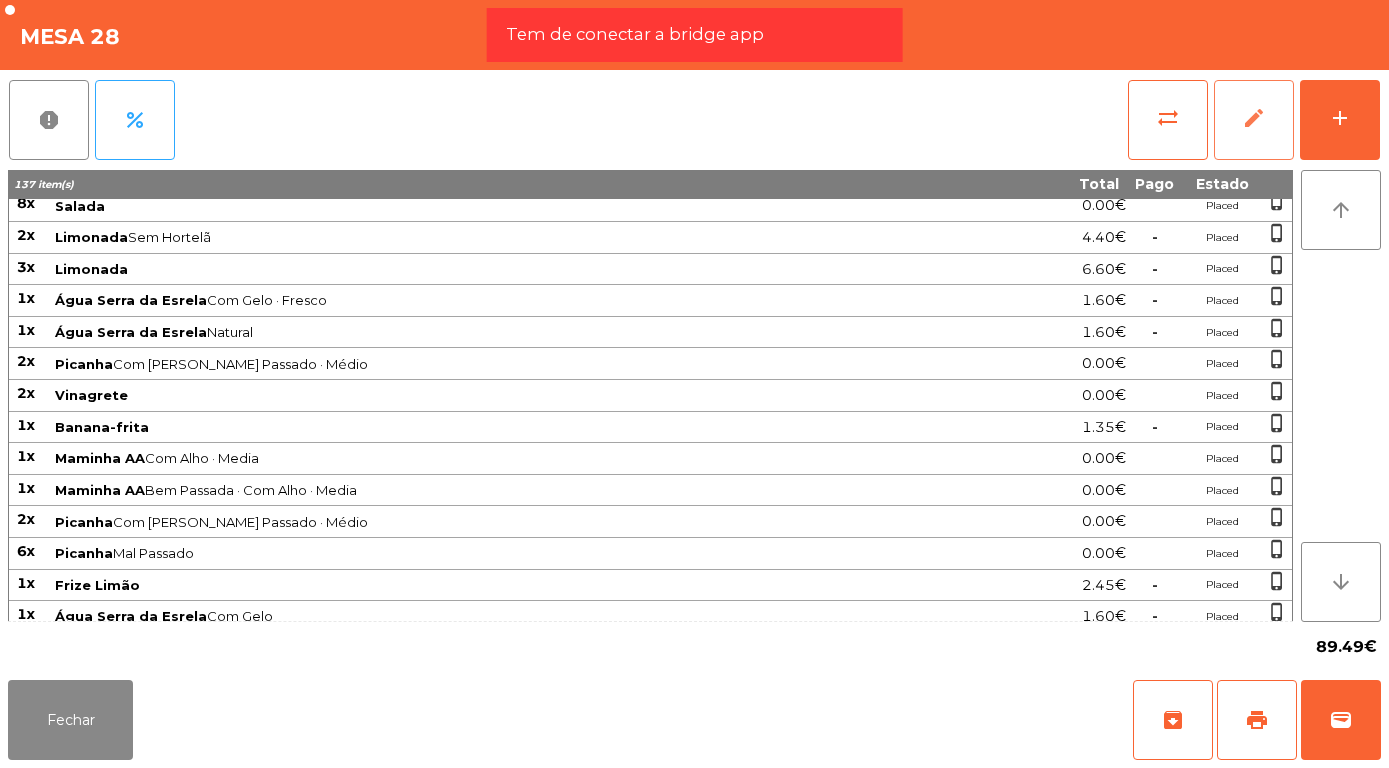 click on "edit" 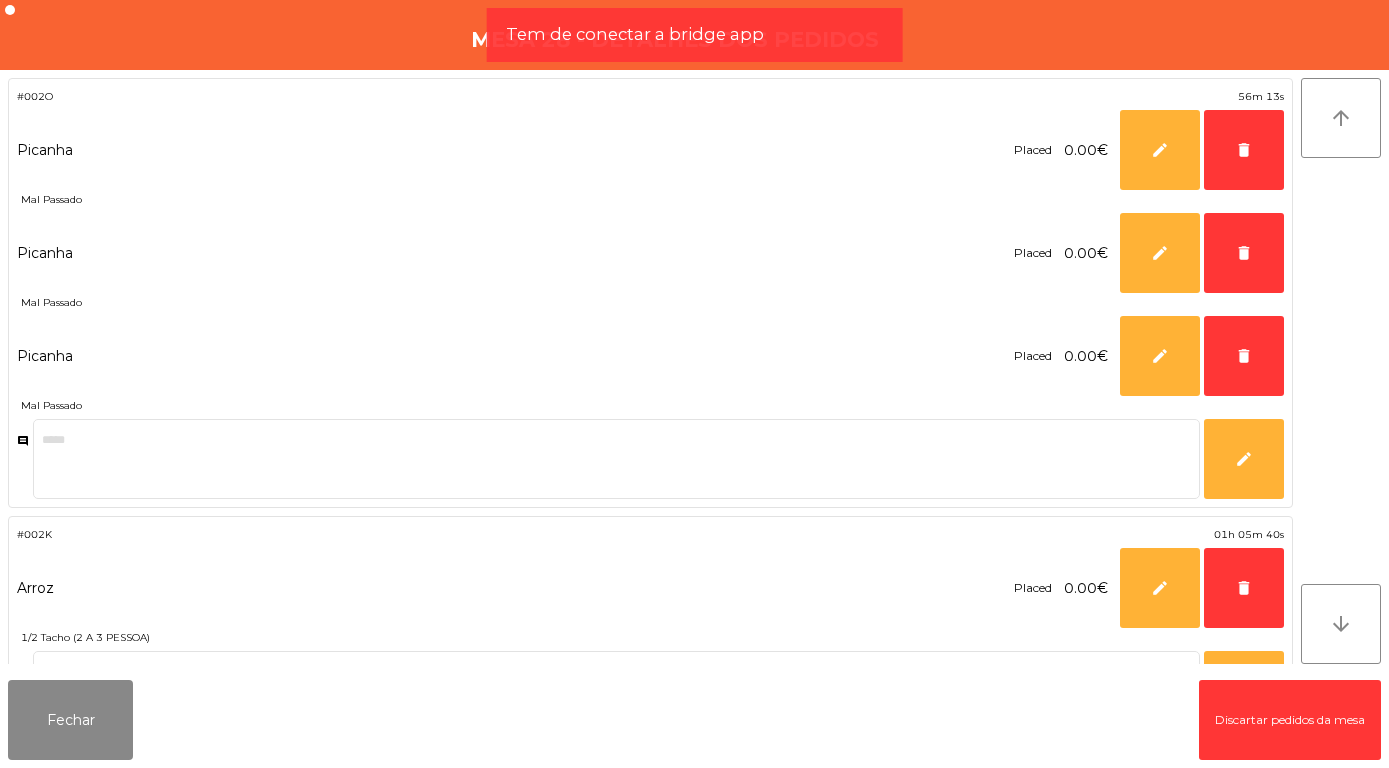 scroll, scrollTop: 1129, scrollLeft: 0, axis: vertical 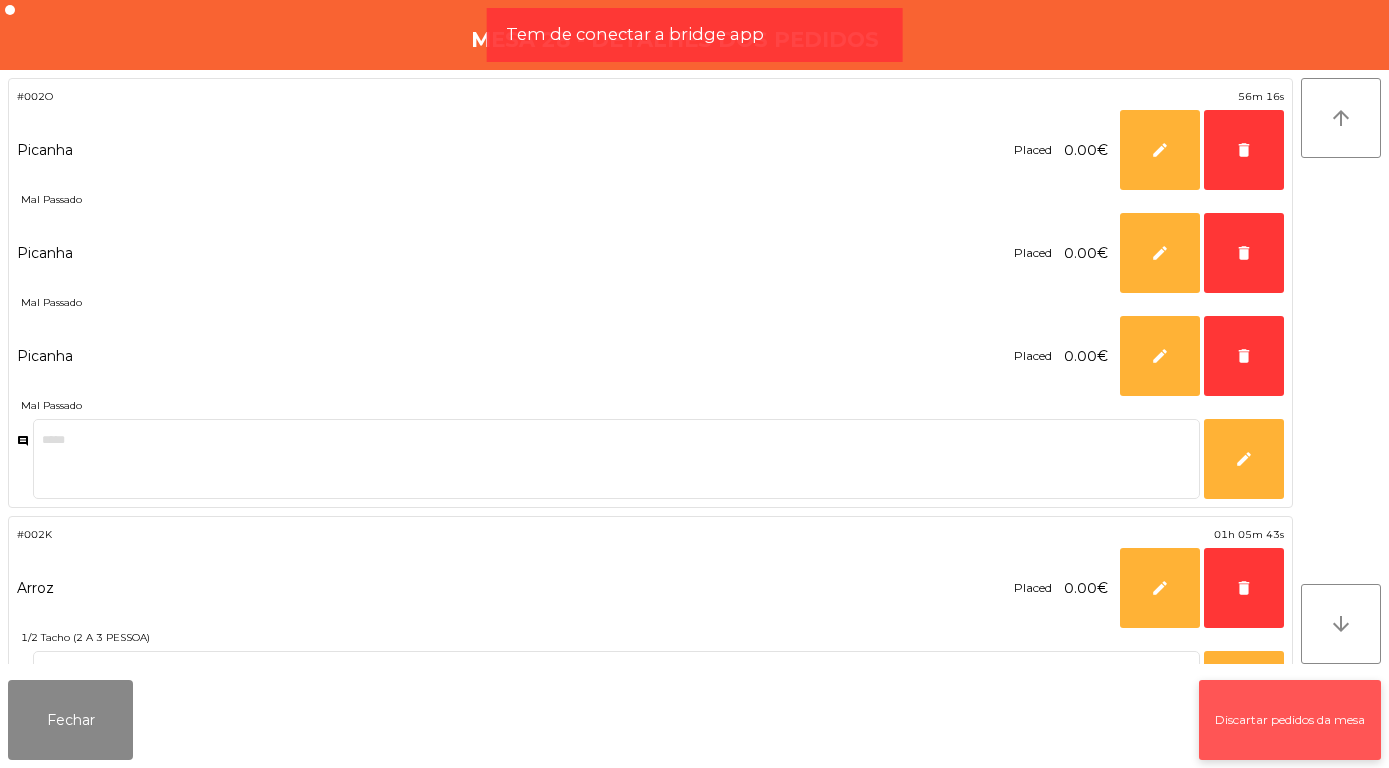 click on "Discartar pedidos da mesa" 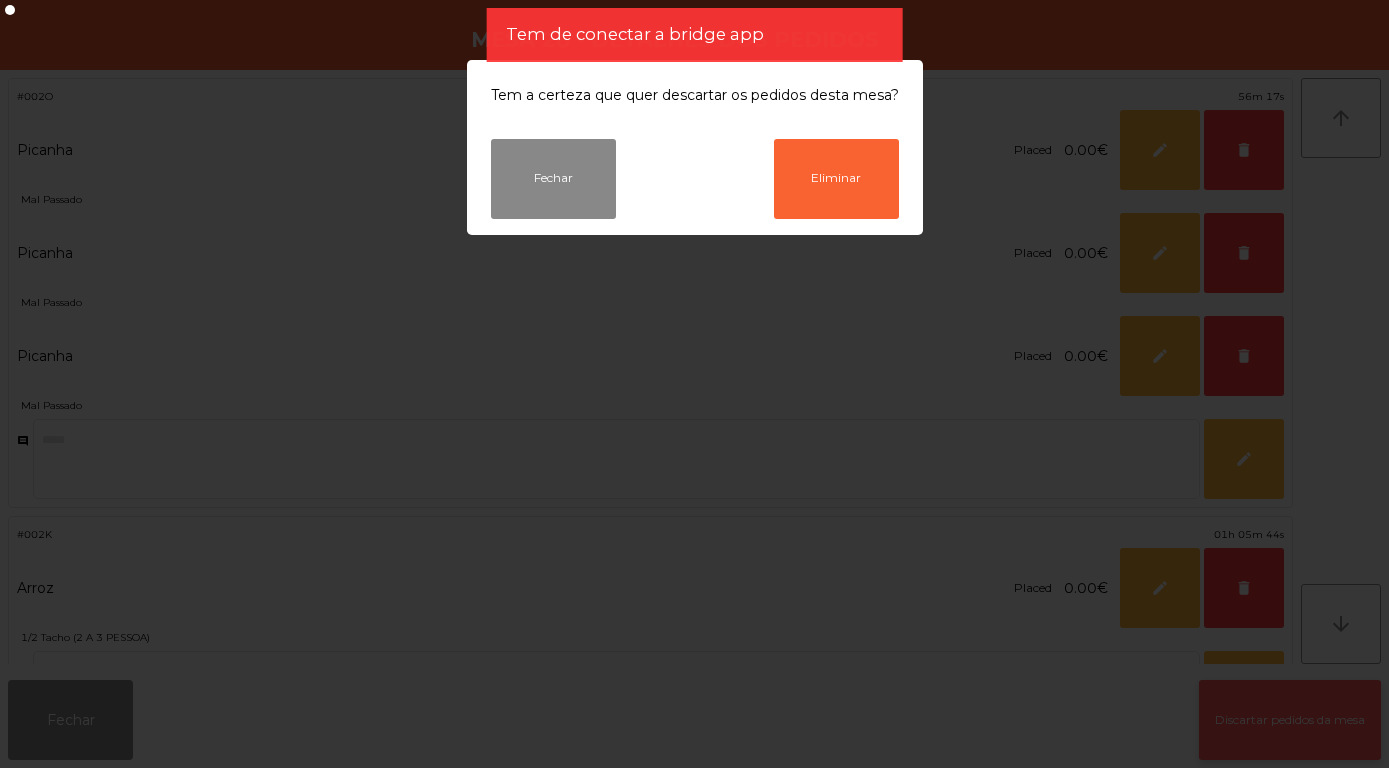 scroll, scrollTop: 1129, scrollLeft: 0, axis: vertical 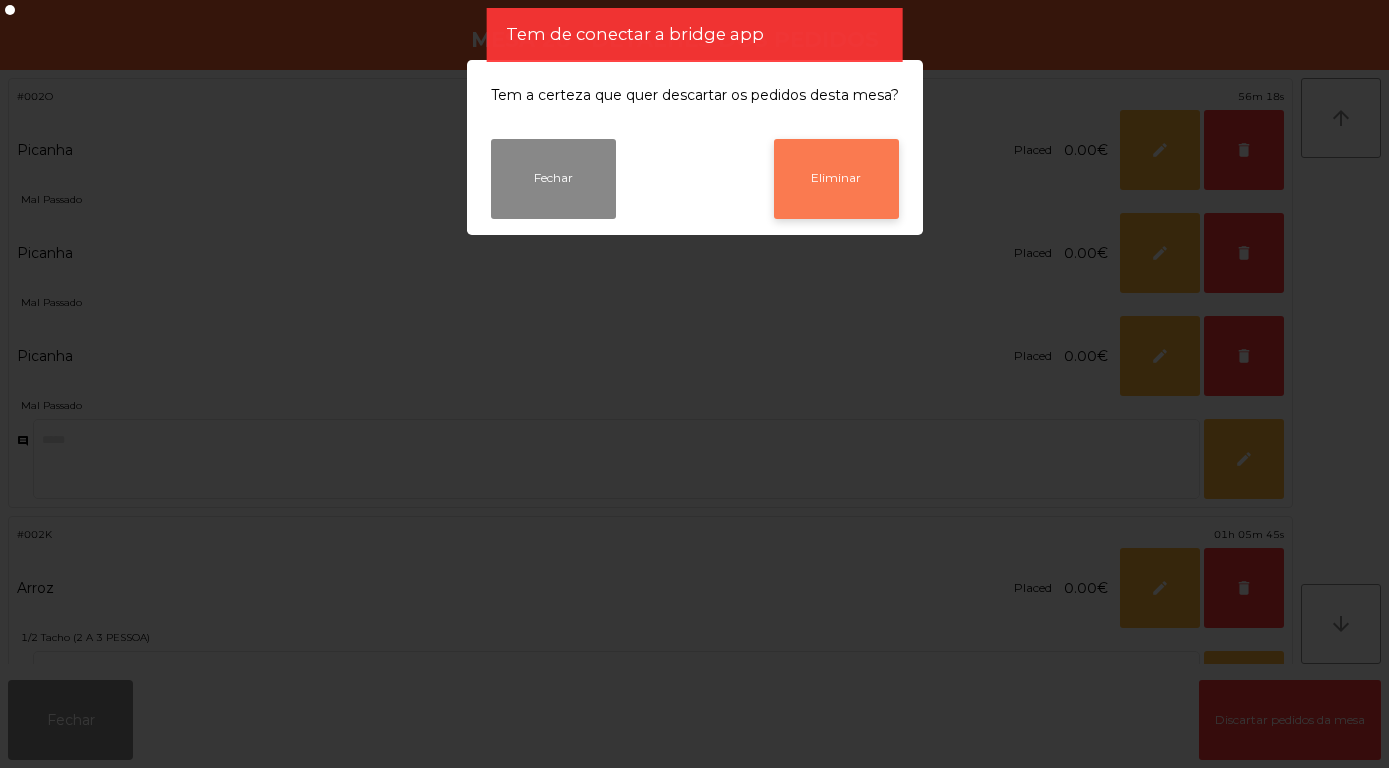 click on "Eliminar" 